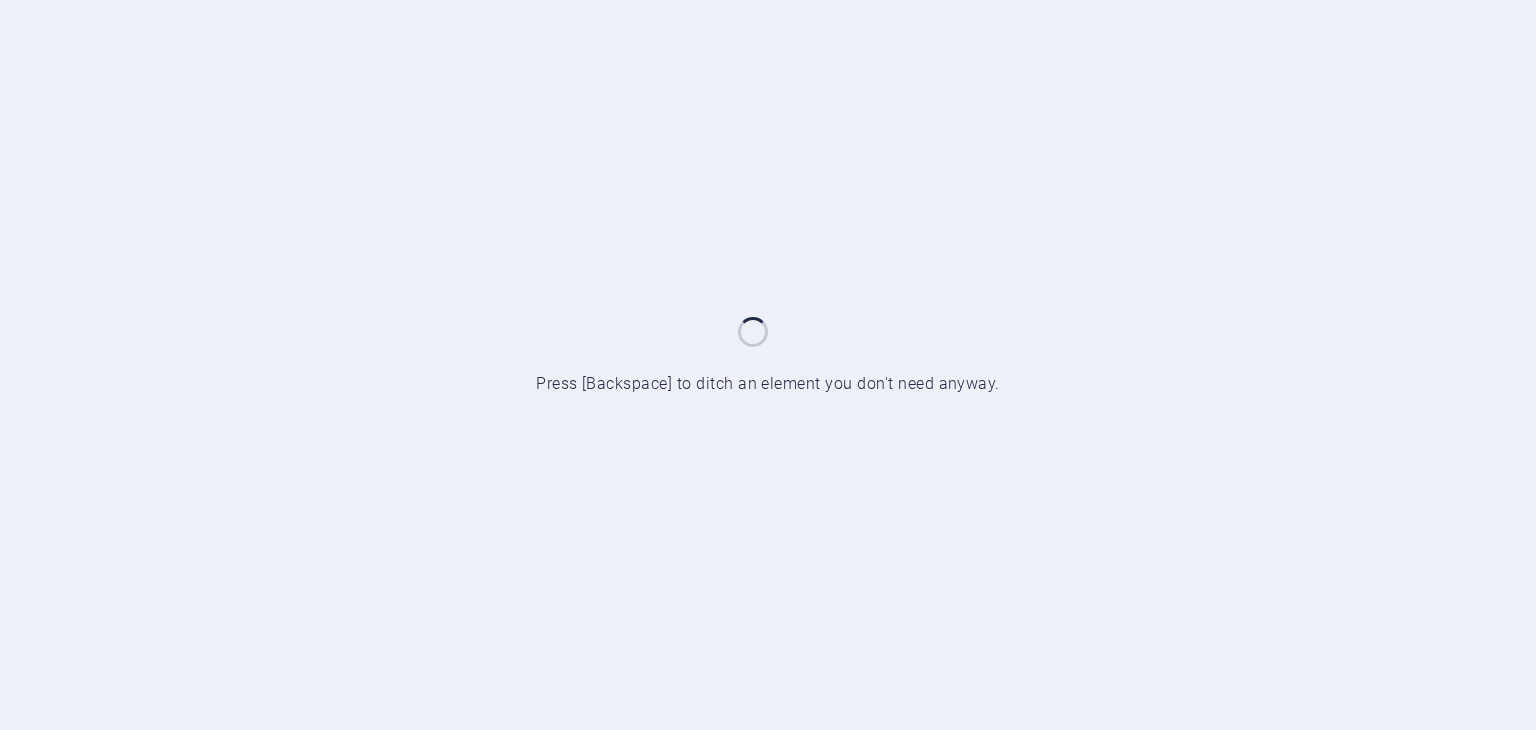scroll, scrollTop: 0, scrollLeft: 0, axis: both 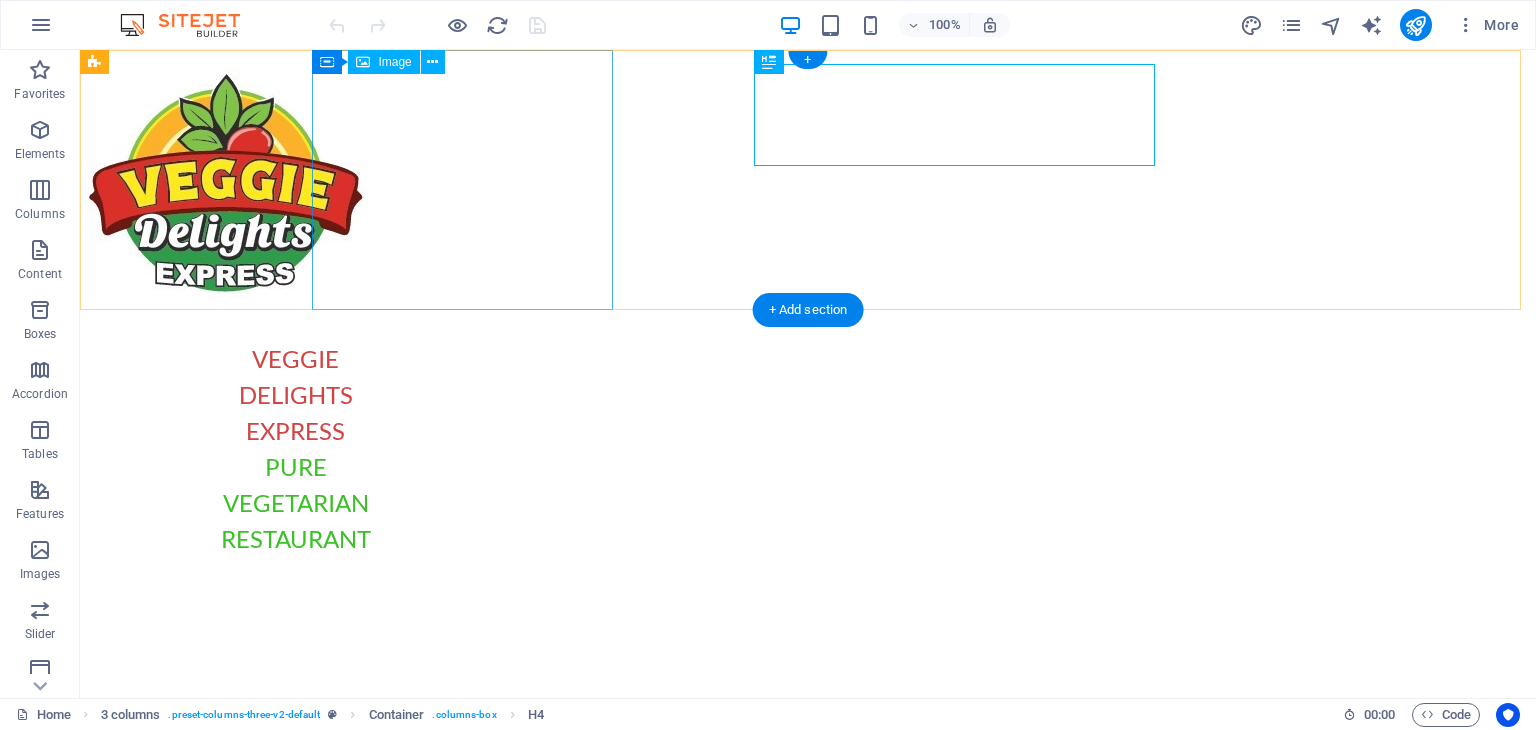 click at bounding box center (232, 180) 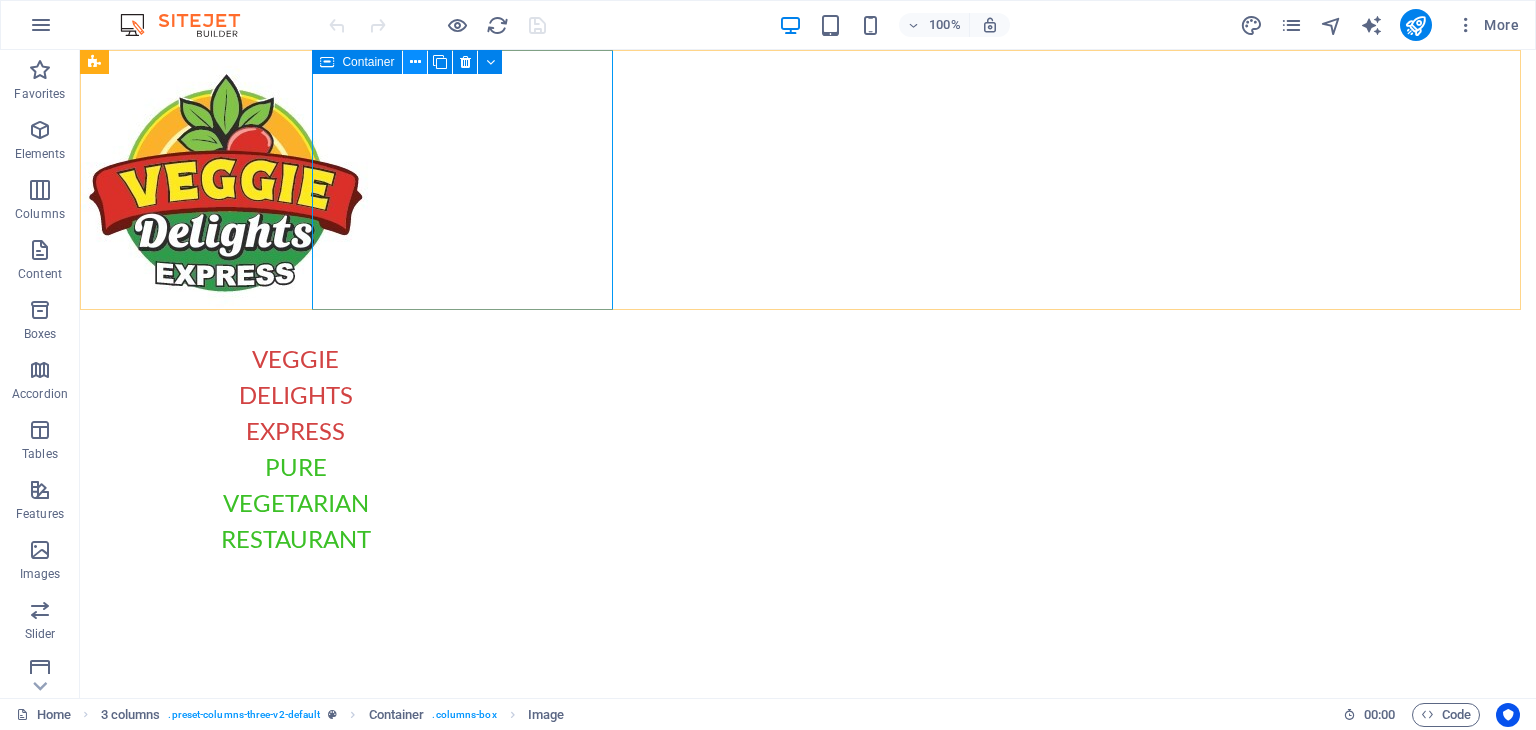 click at bounding box center [415, 62] 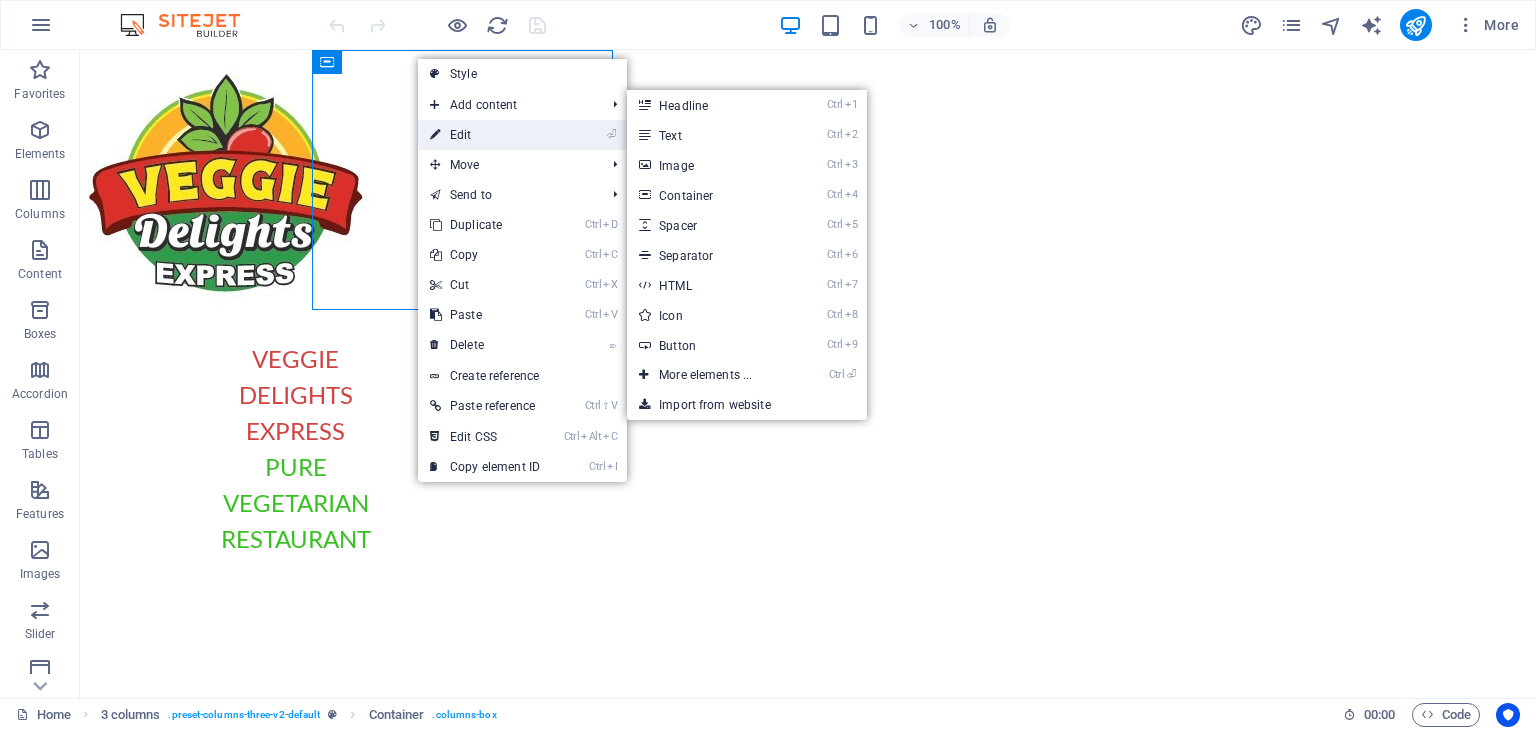 click on "⏎  Edit" at bounding box center (485, 135) 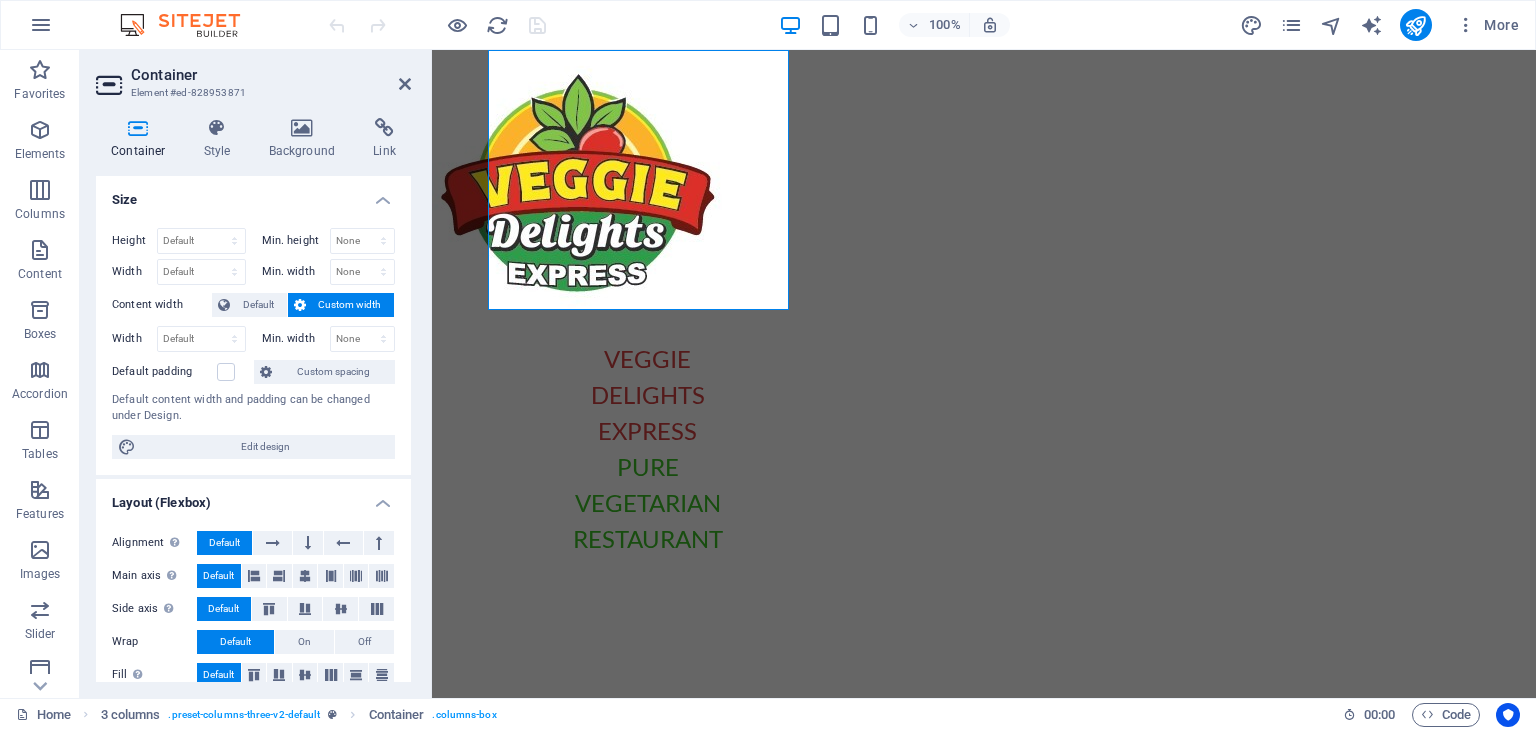 click on "Container Element #ed-828953871
Container Style Background Link Size Height Default px rem % vh vw Min. height None px rem % vh vw Width Default px rem % em vh vw Min. width None px rem % vh vw Content width Default Custom width Width Default px rem % em vh vw Min. width None px rem % vh vw Default padding Custom spacing Default content width and padding can be changed under Design. Edit design Layout (Flexbox) Alignment Determines the flex direction. Default Main axis Determine how elements should behave along the main axis inside this container (justify content). Default Side axis Control the vertical direction of the element inside of the container (align items). Default Wrap Default On Off Fill Controls the distances and direction of elements on the y-axis across several lines (align content). Default Accessibility ARIA helps assistive technologies (like screen readers) to understand the role, state, and behavior of web elements Role The ARIA role defines the purpose of an element.  None" at bounding box center (256, 374) 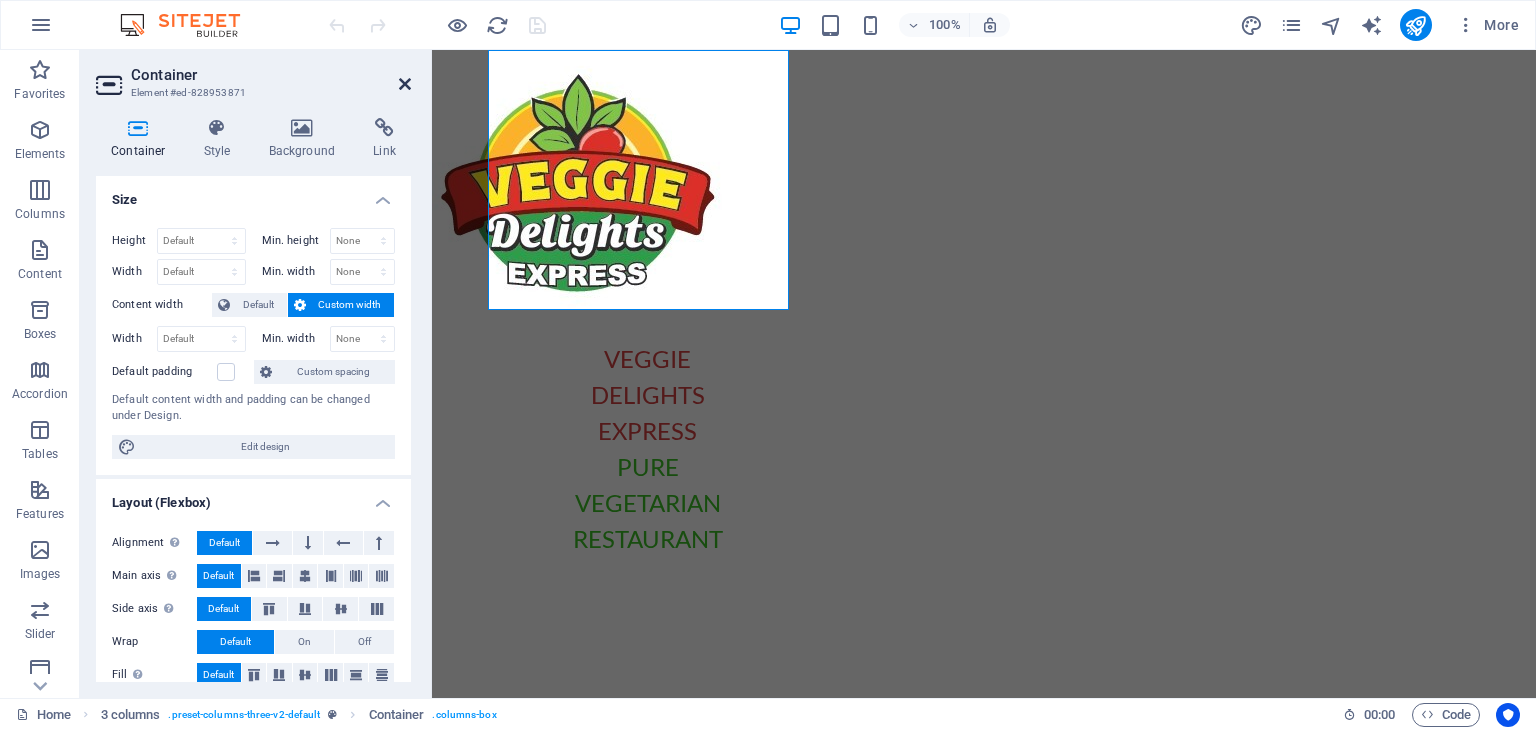 click at bounding box center [405, 84] 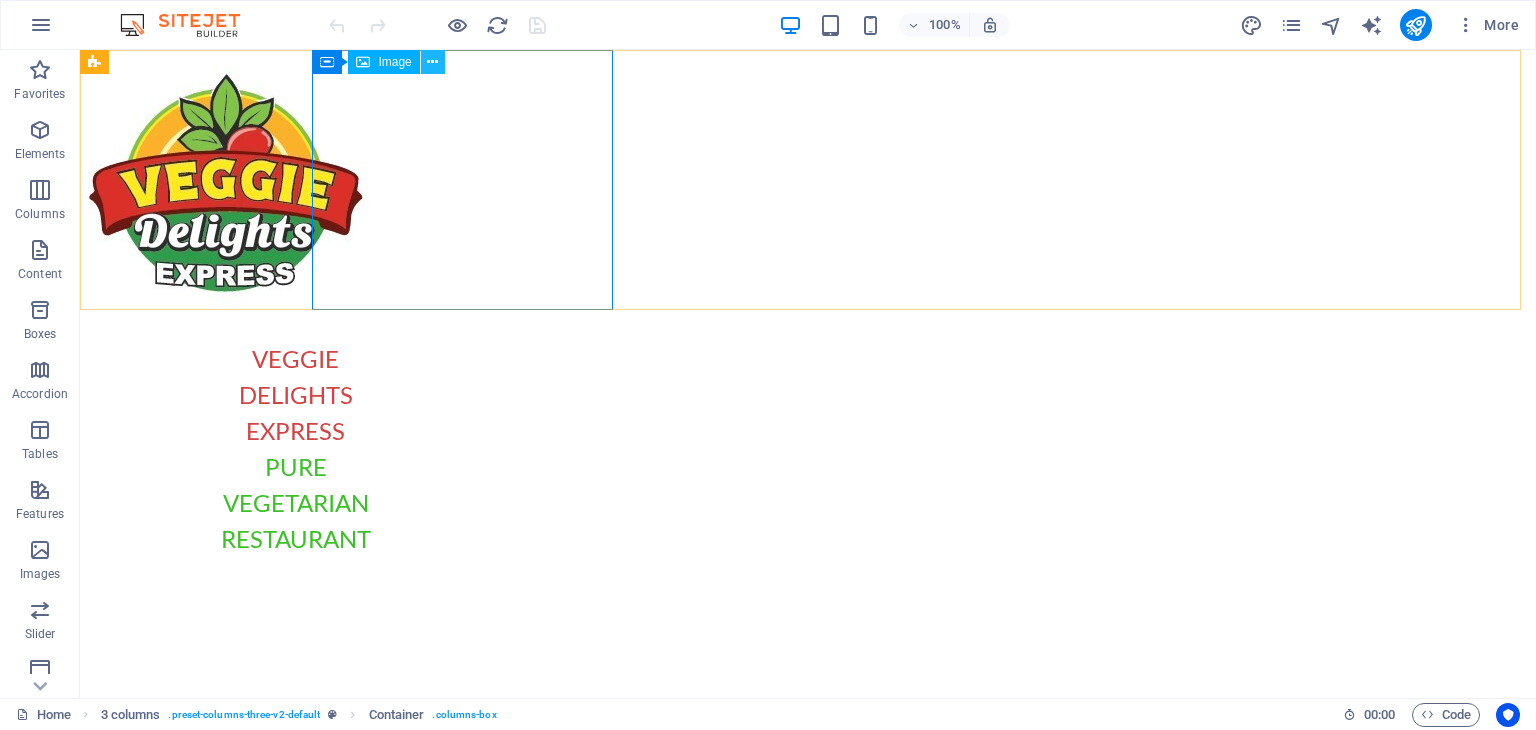 click at bounding box center (433, 62) 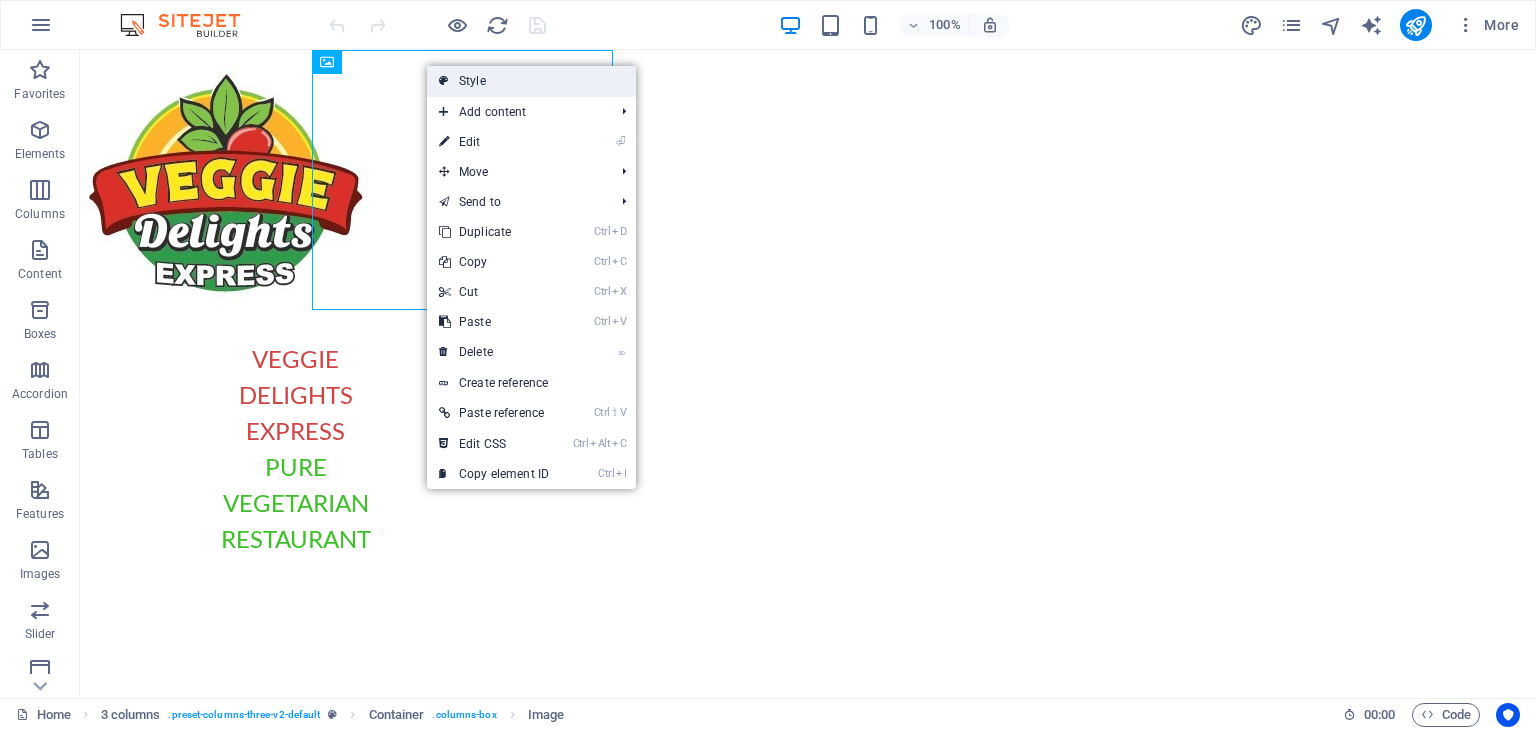 click on "Style" at bounding box center [531, 81] 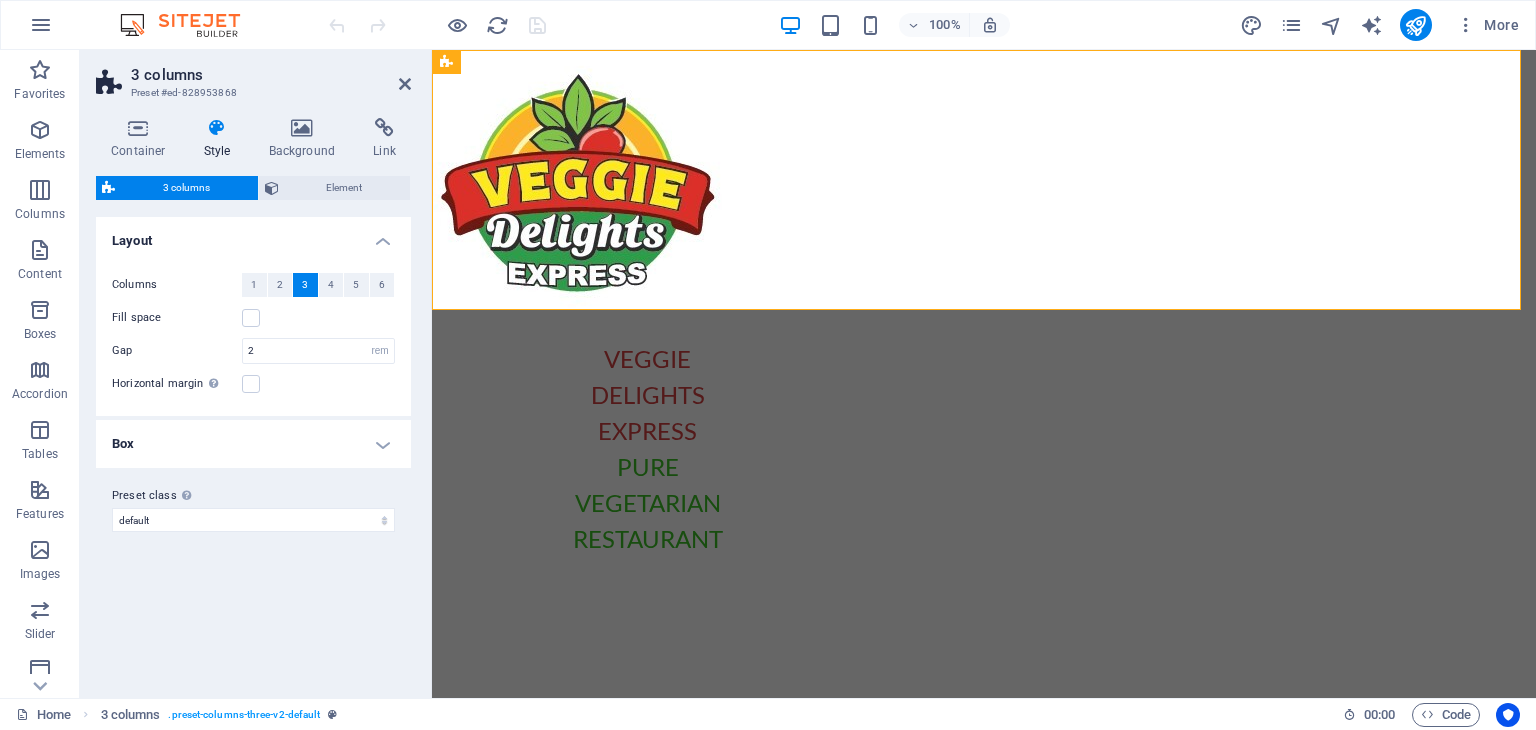 click on "Style" at bounding box center [221, 139] 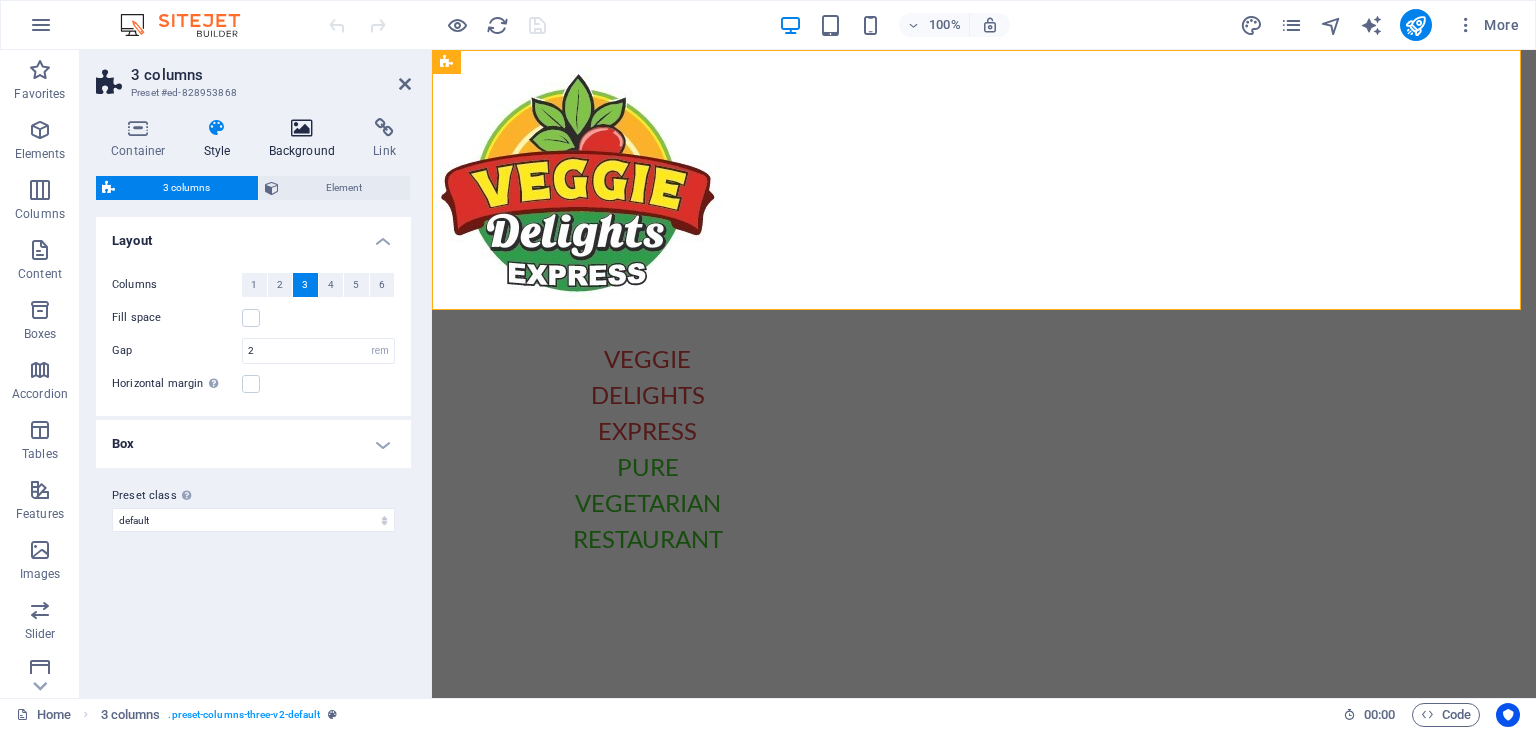 click at bounding box center [302, 128] 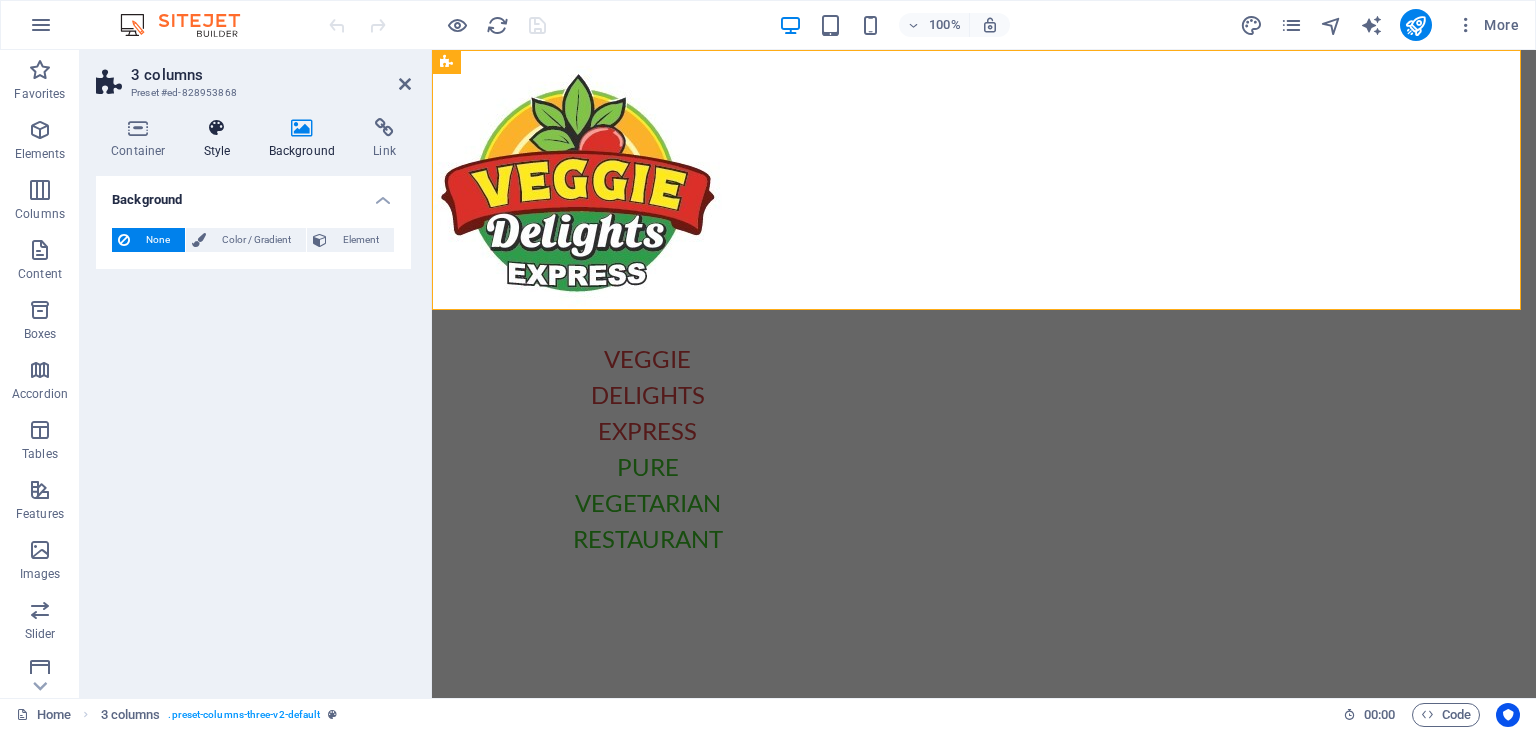 click at bounding box center (217, 128) 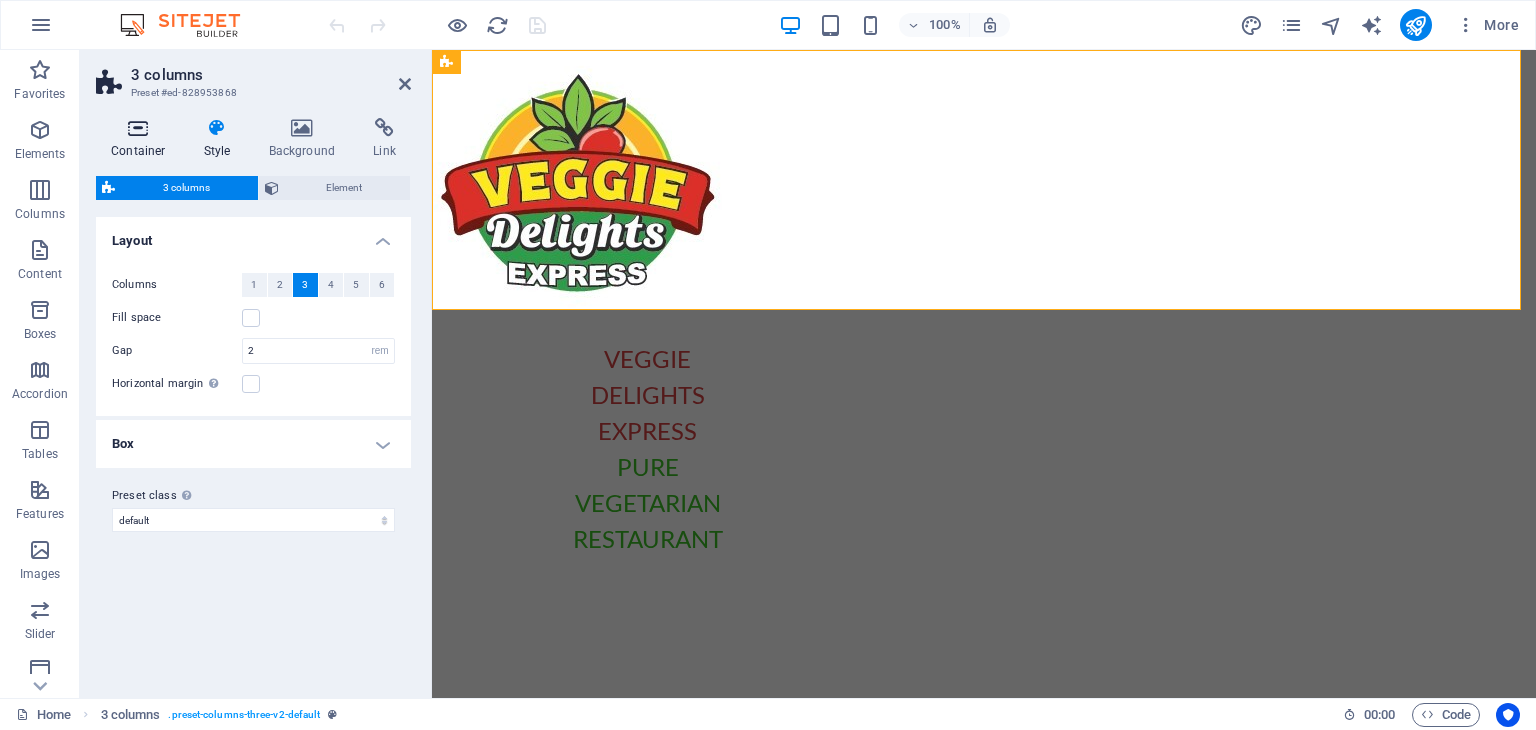 click on "Container" at bounding box center (142, 139) 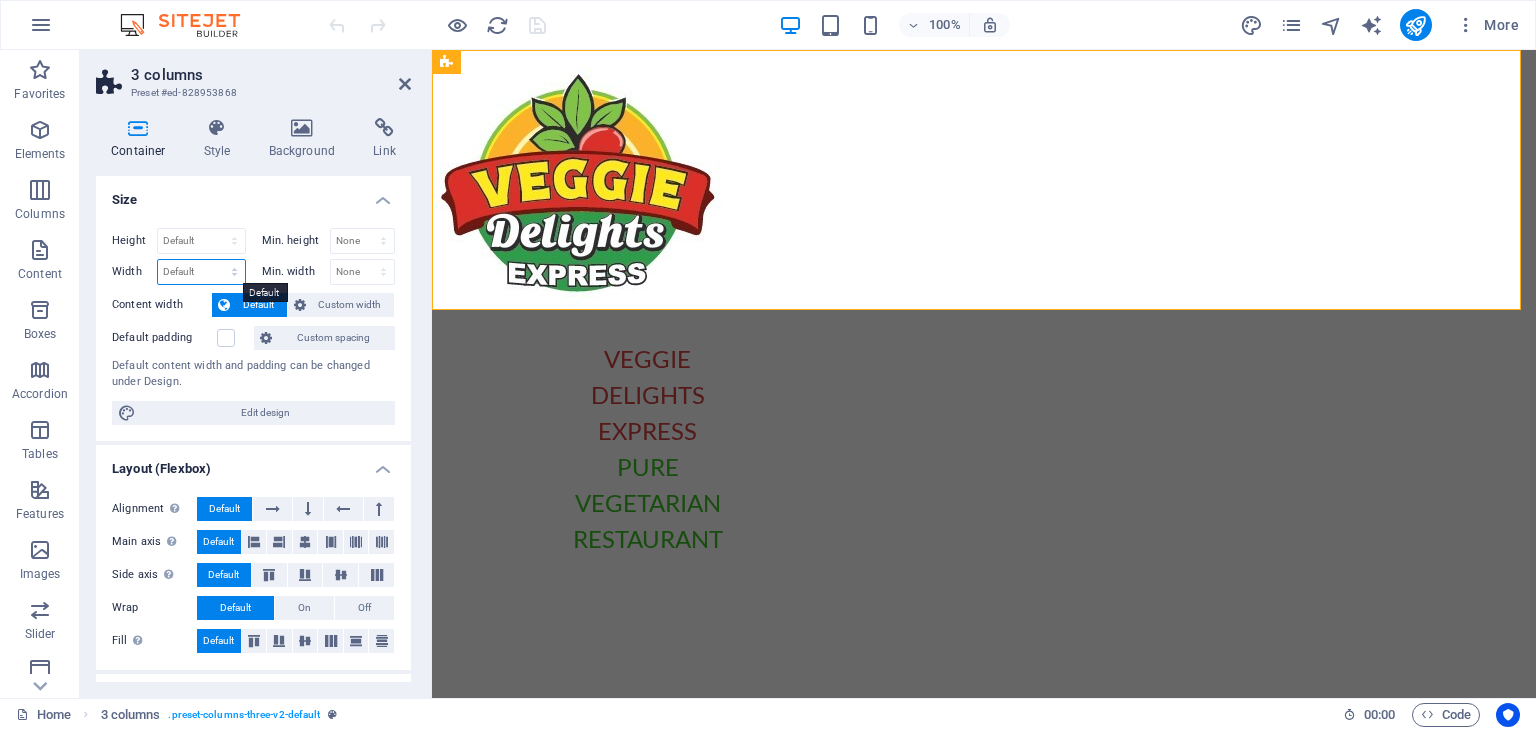 click on "Default px rem % em vh vw" at bounding box center (201, 272) 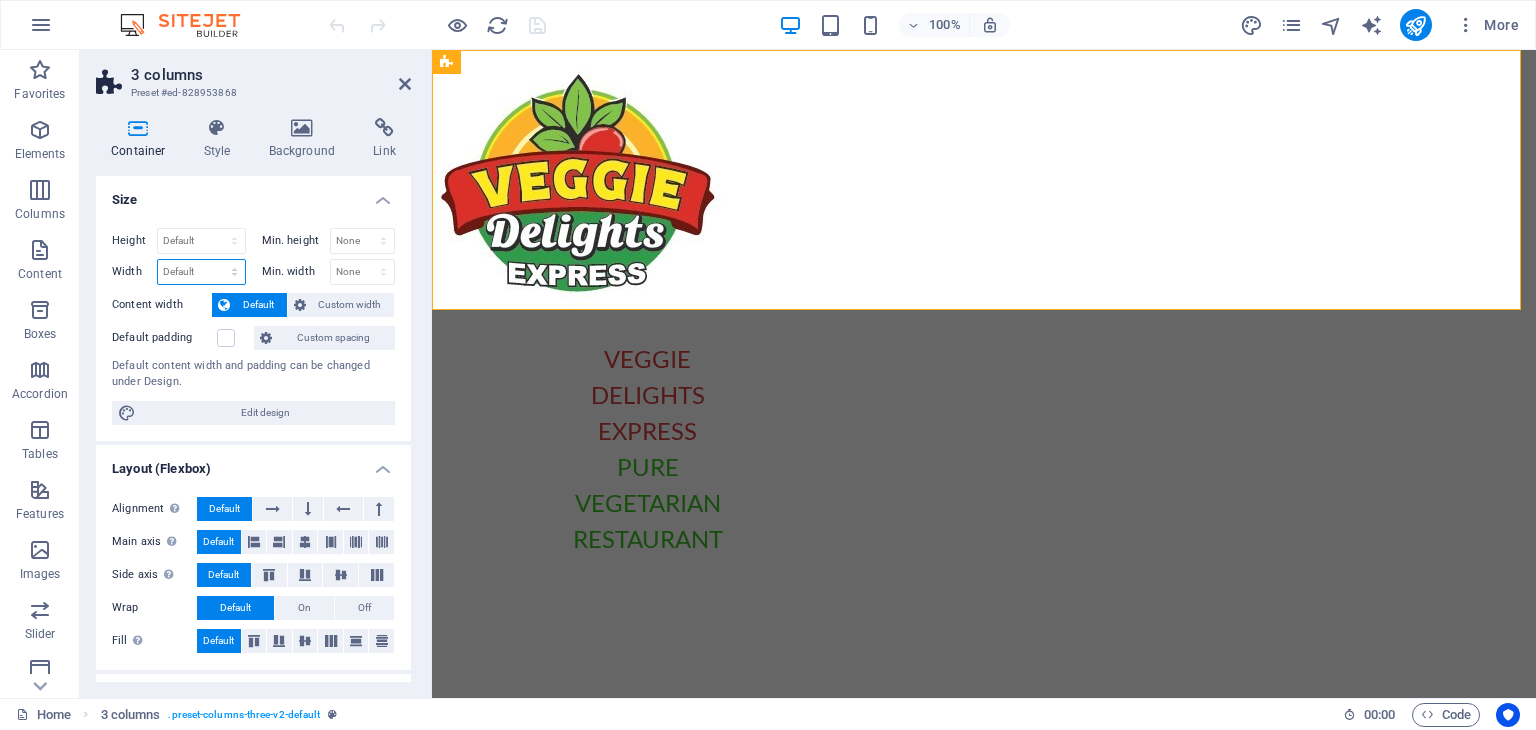 select on "px" 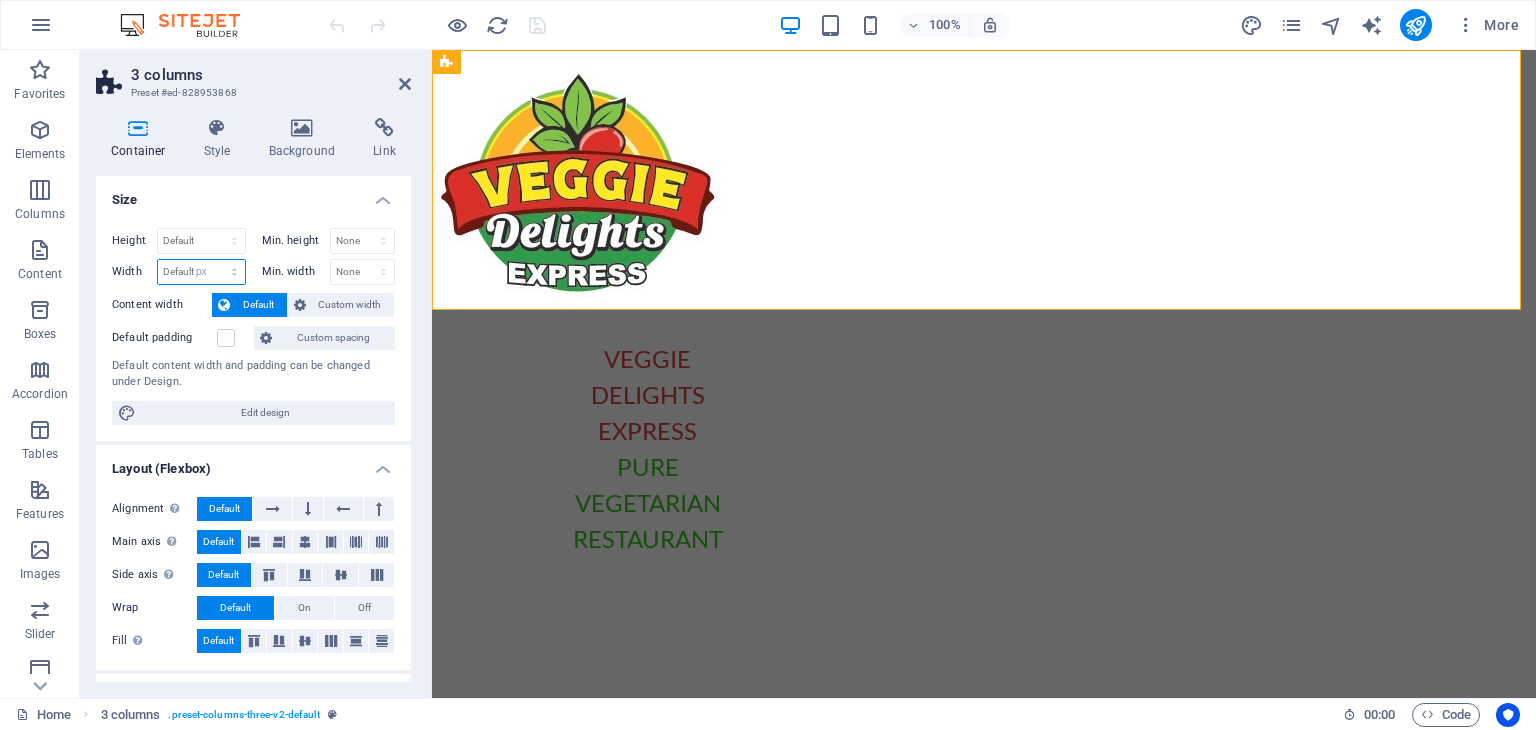 click on "Default px rem % em vh vw" at bounding box center (201, 272) 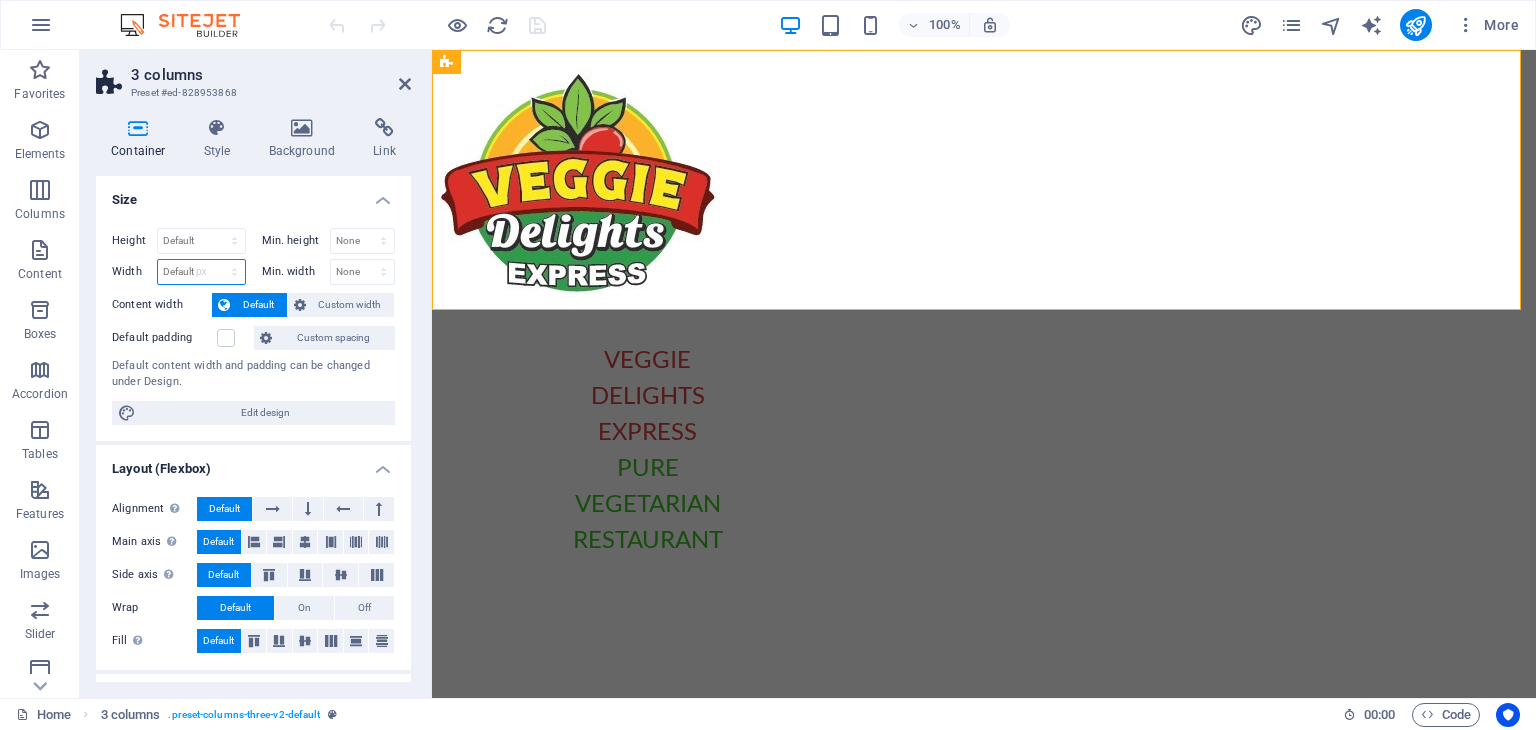 type on "1089" 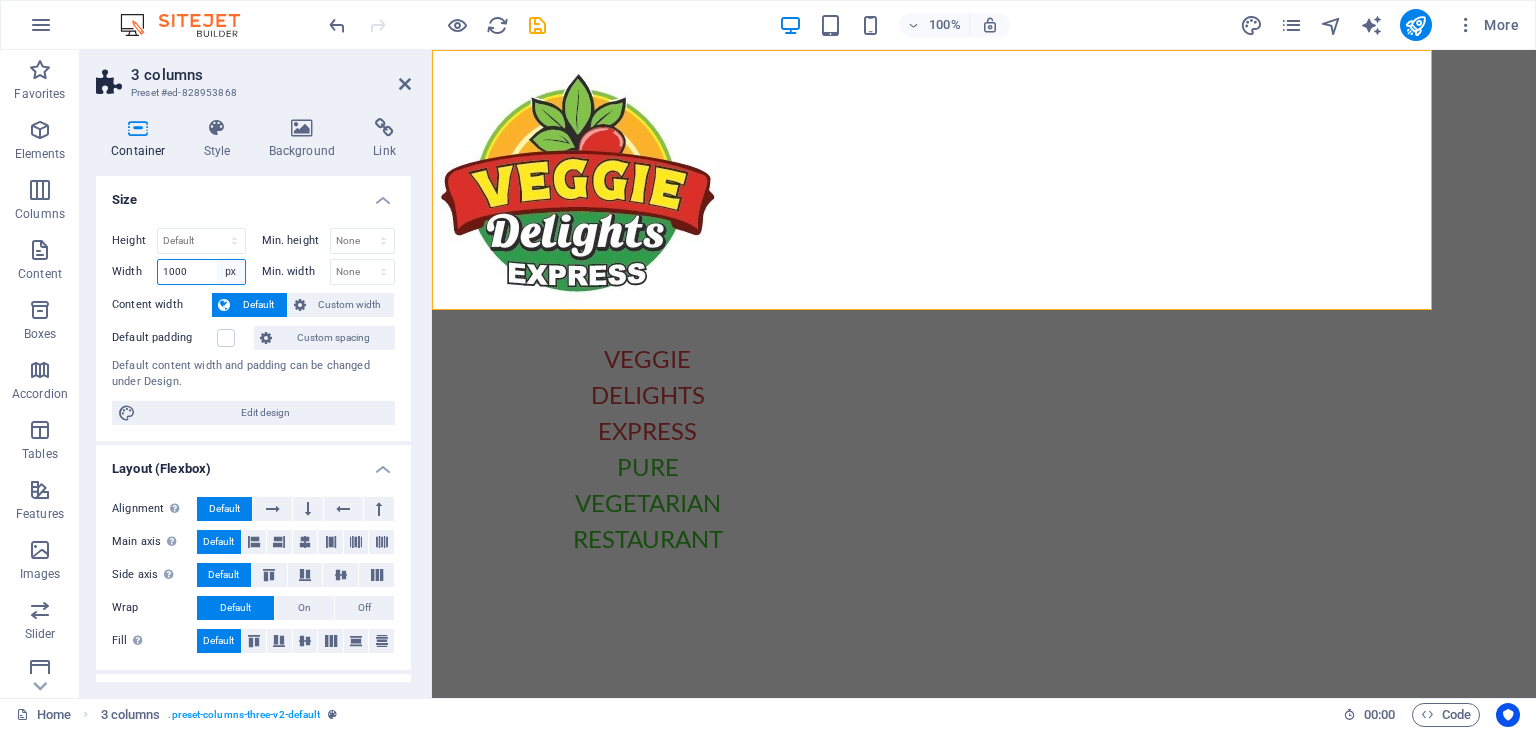 type on "1000" 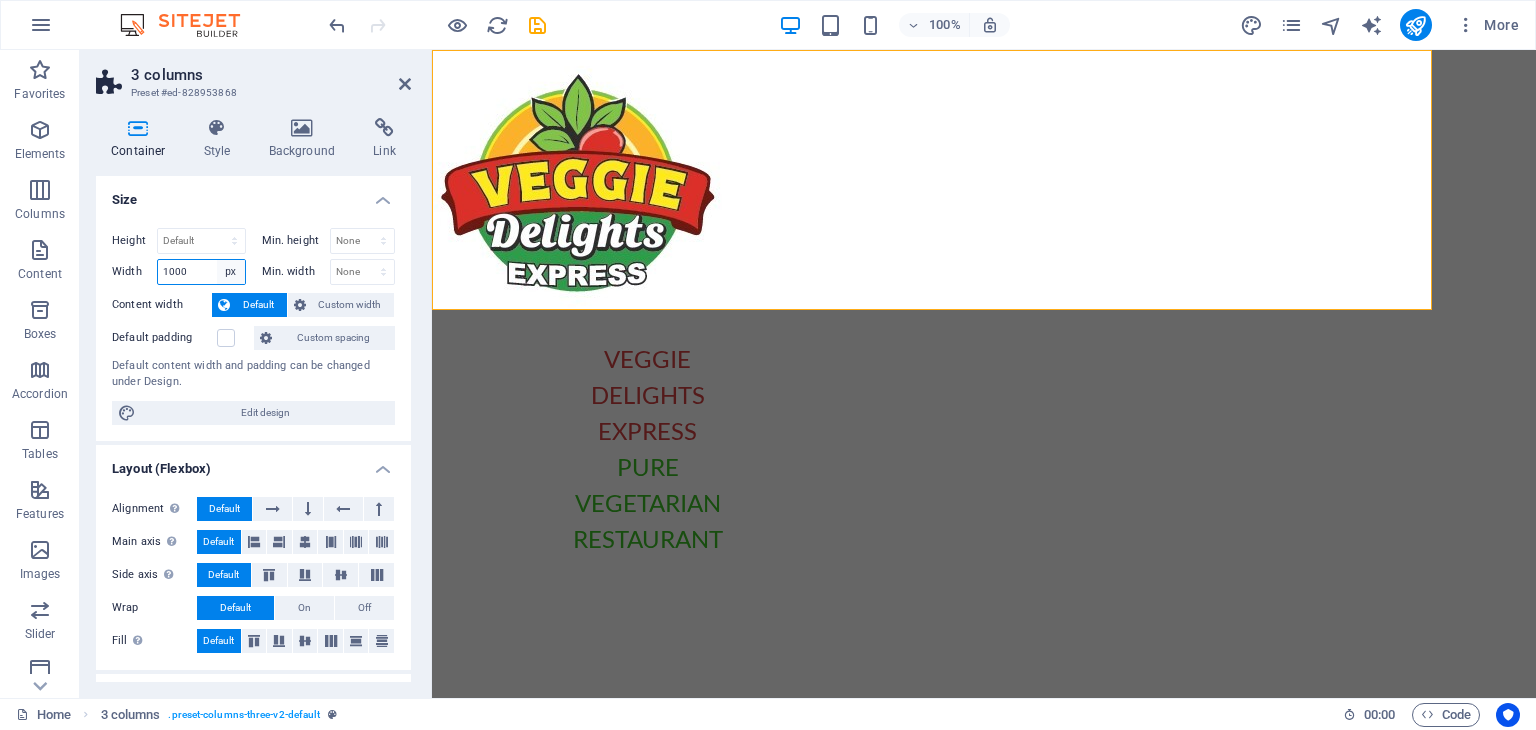 click on "Default px rem % em vh vw" at bounding box center (231, 272) 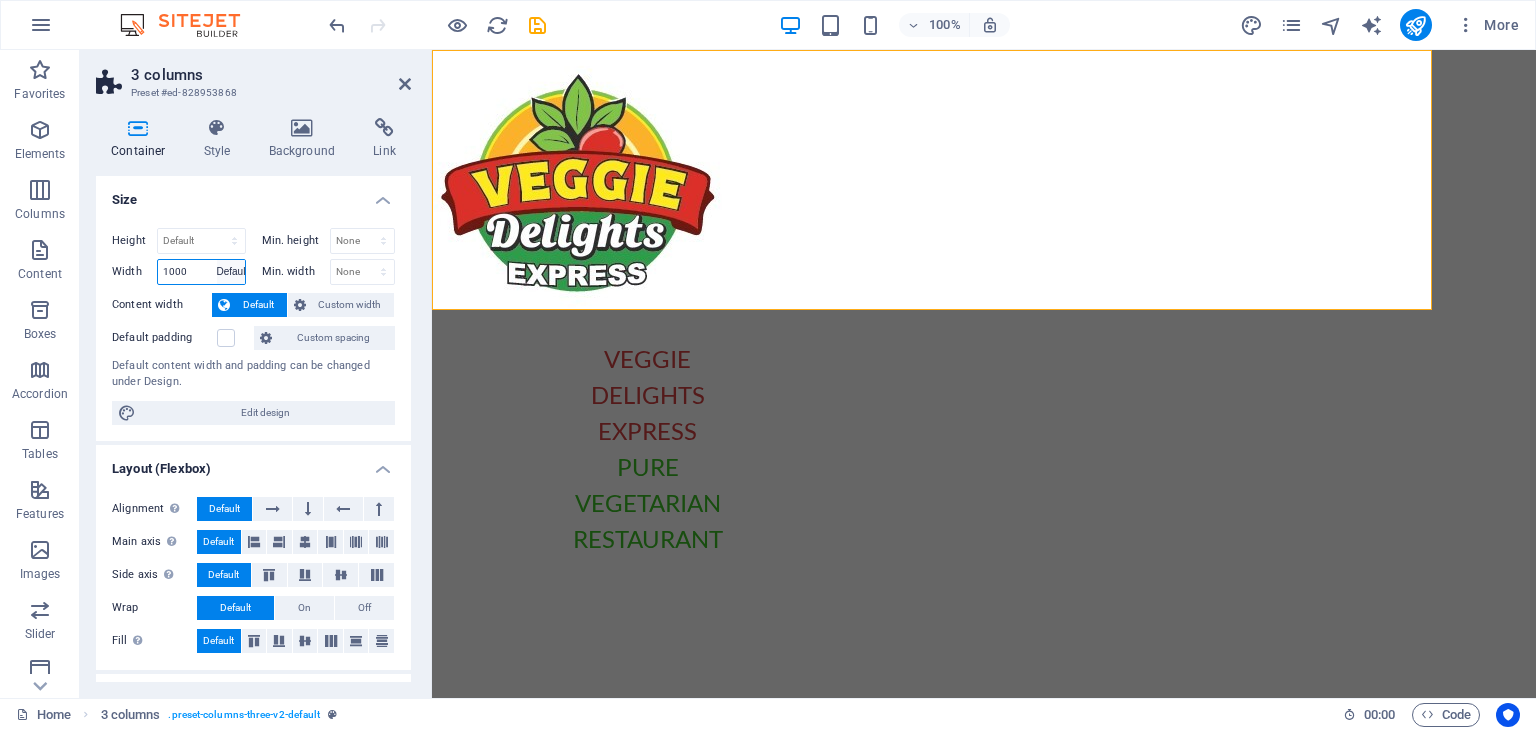 click on "Default px rem % em vh vw" at bounding box center [231, 272] 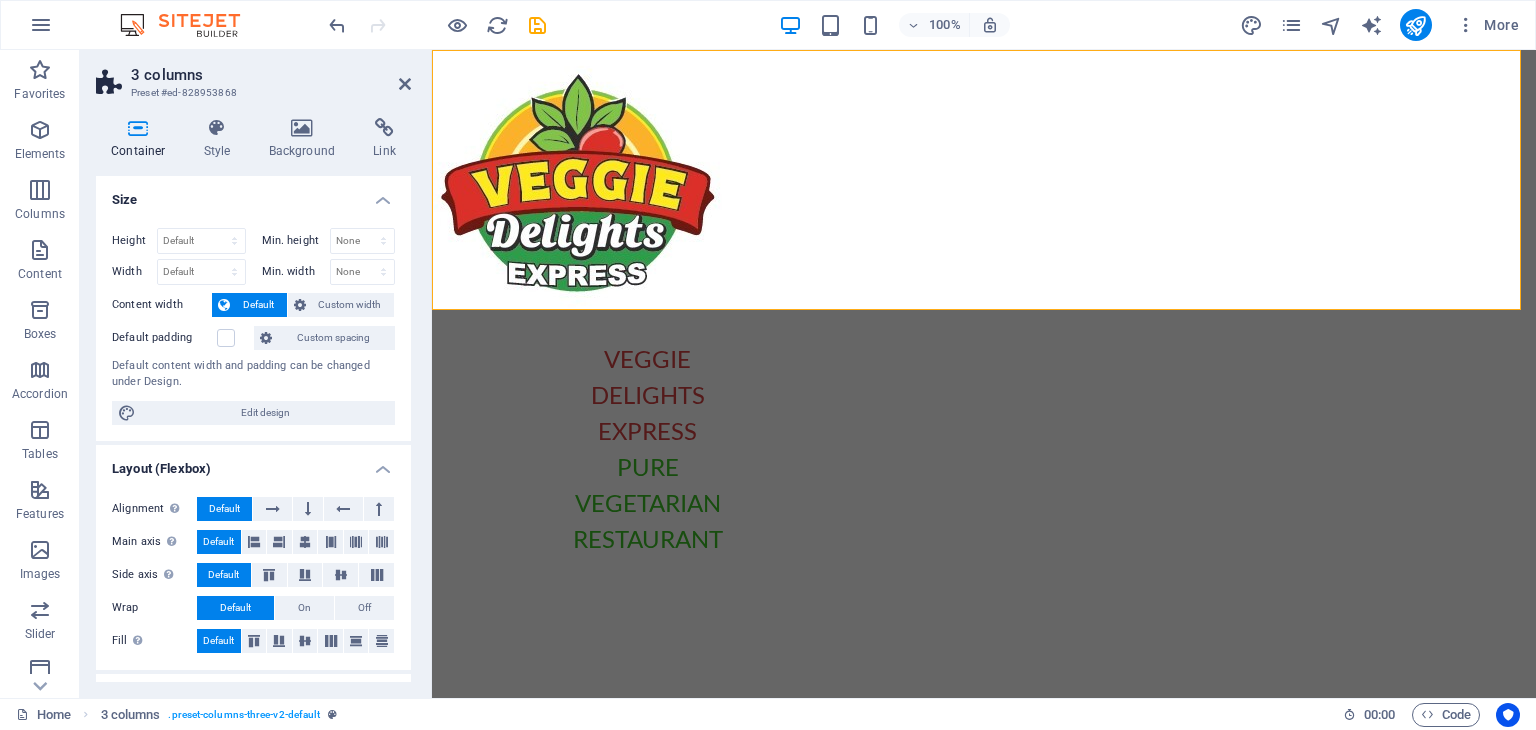click on "Size" at bounding box center [253, 194] 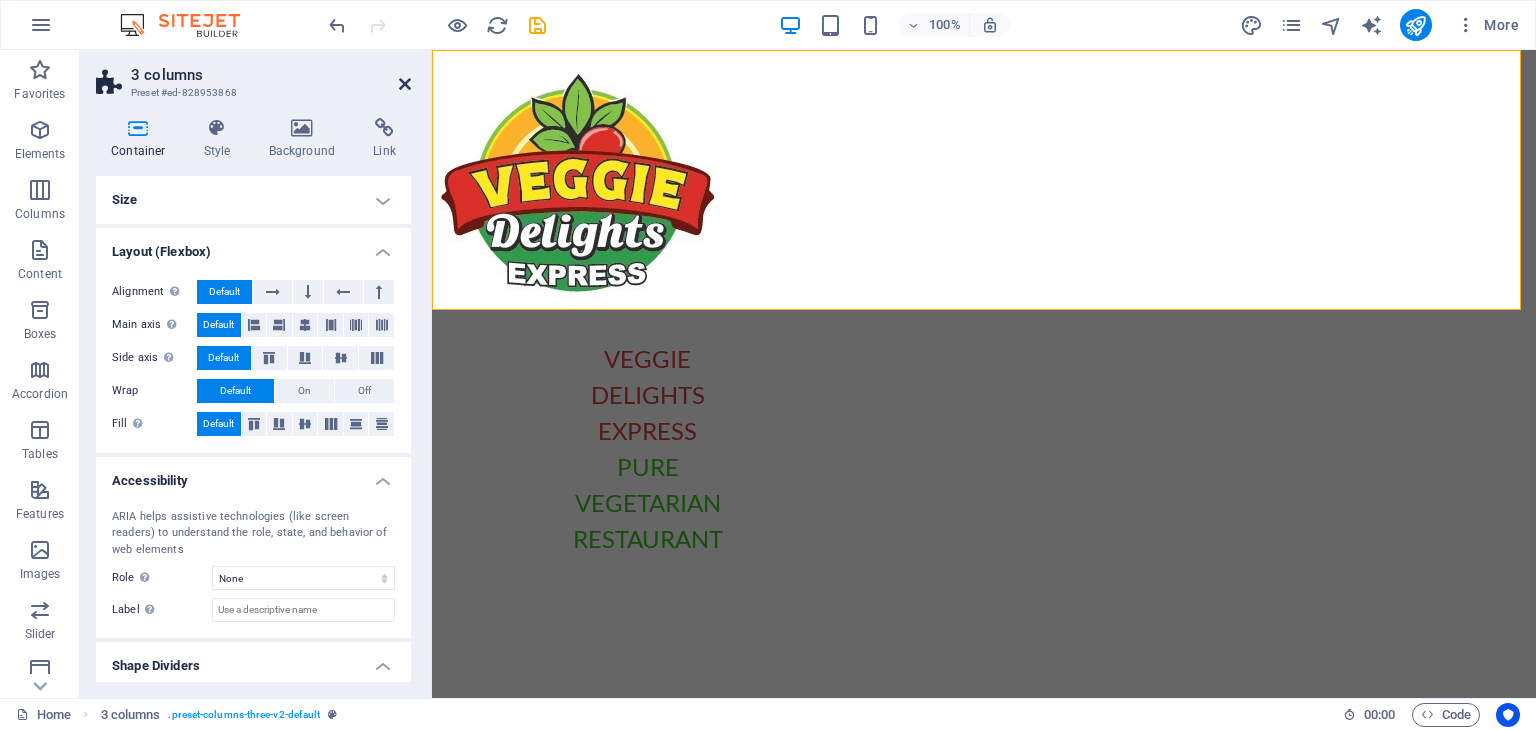 click at bounding box center [405, 84] 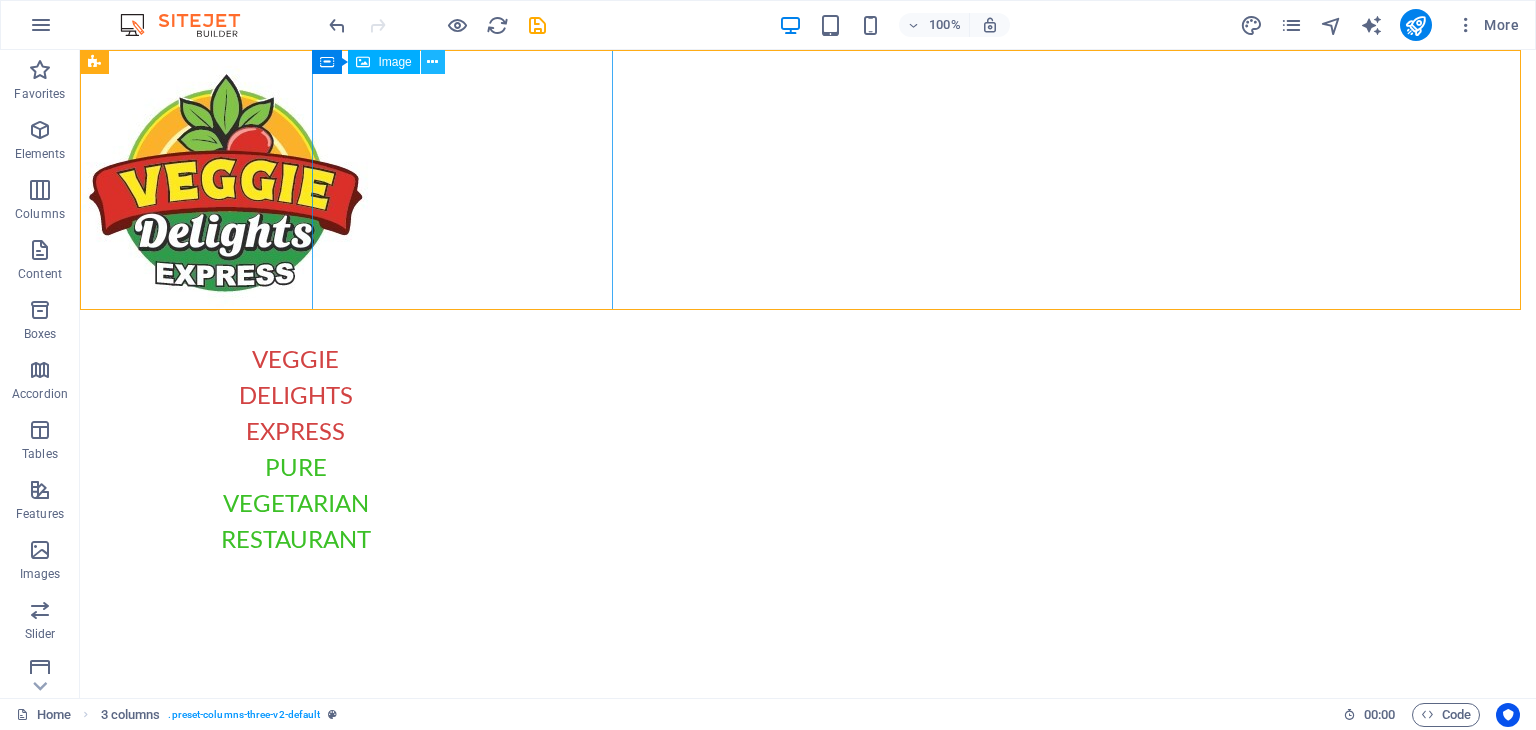 click at bounding box center [433, 62] 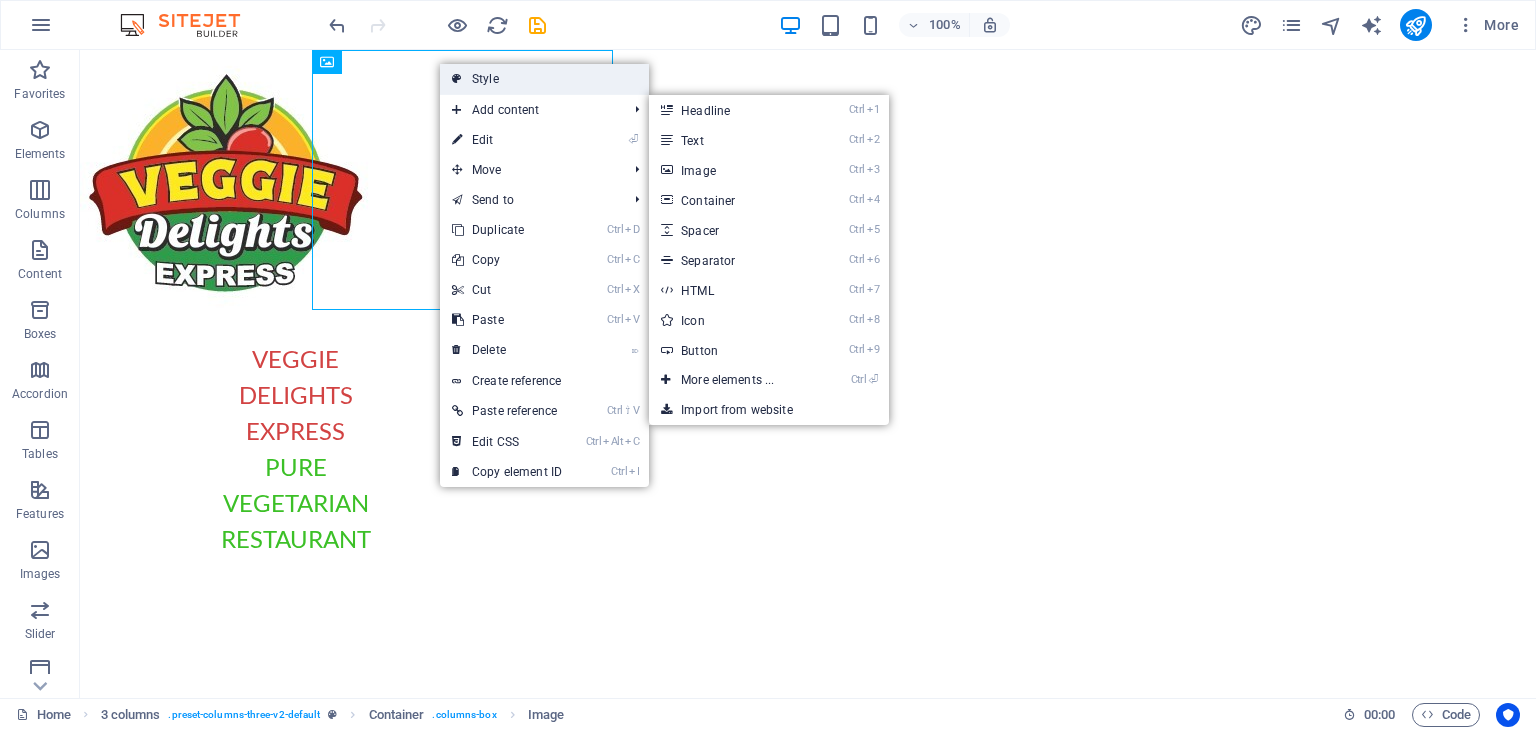 click on "Style" at bounding box center (544, 79) 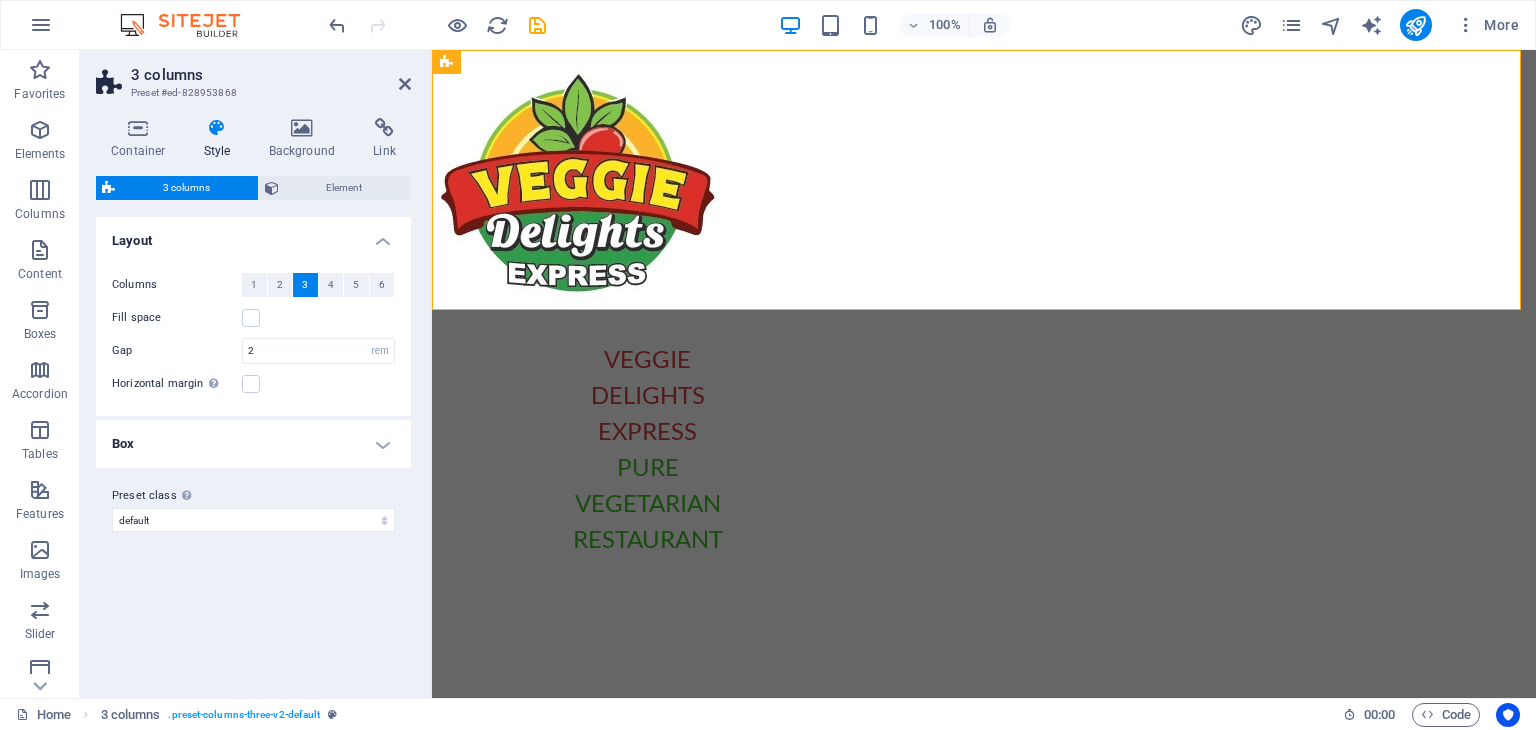 click at bounding box center [217, 128] 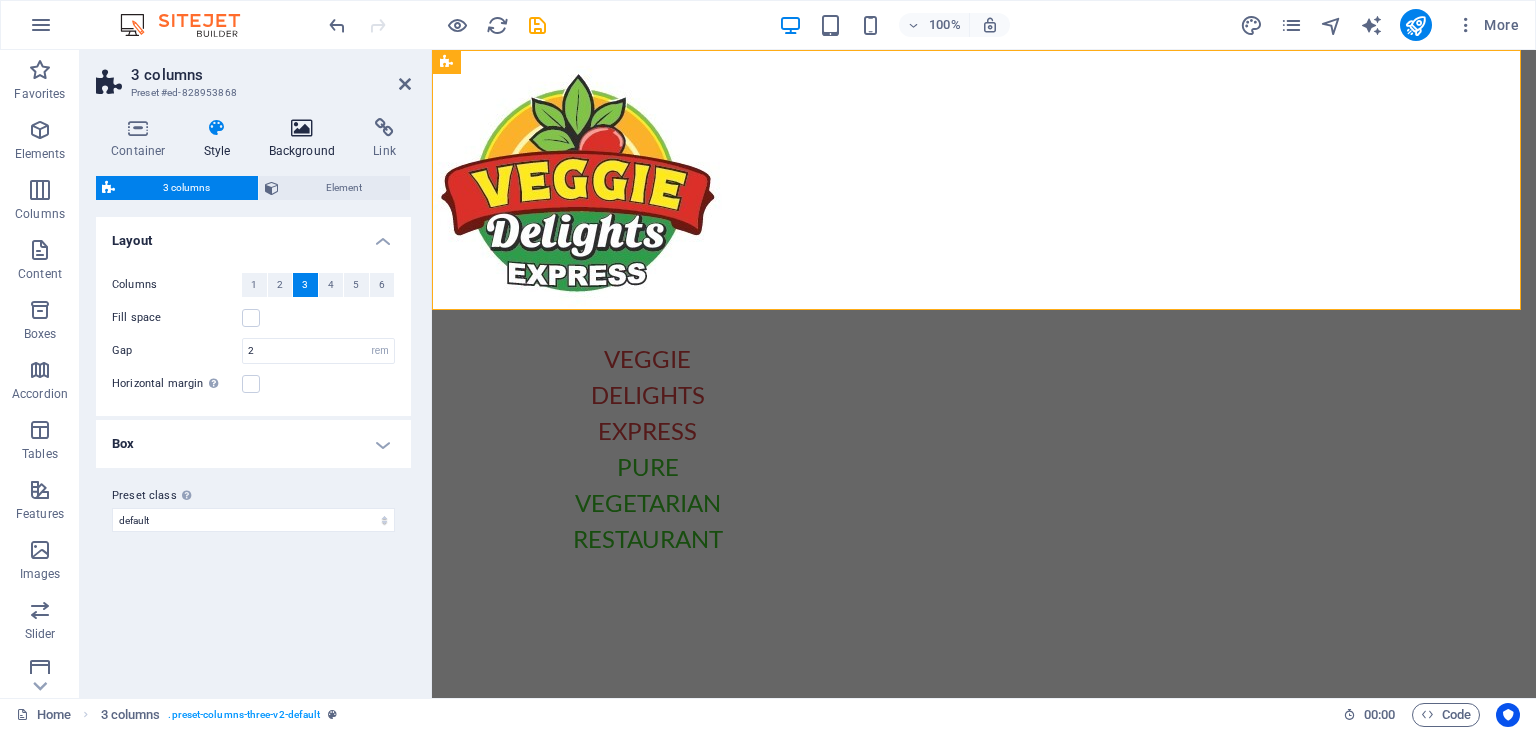 click on "Background" at bounding box center (306, 139) 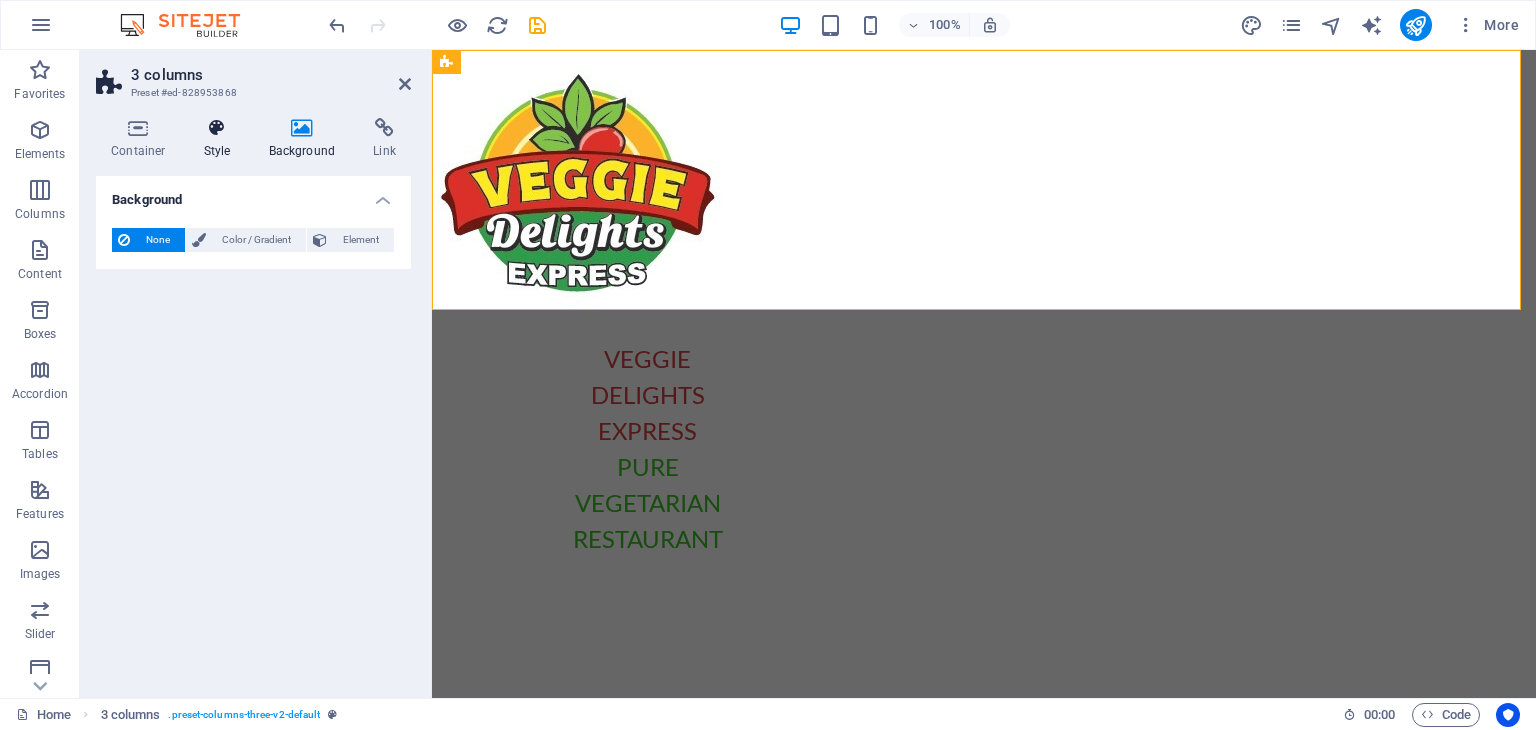 click on "Style" at bounding box center (221, 139) 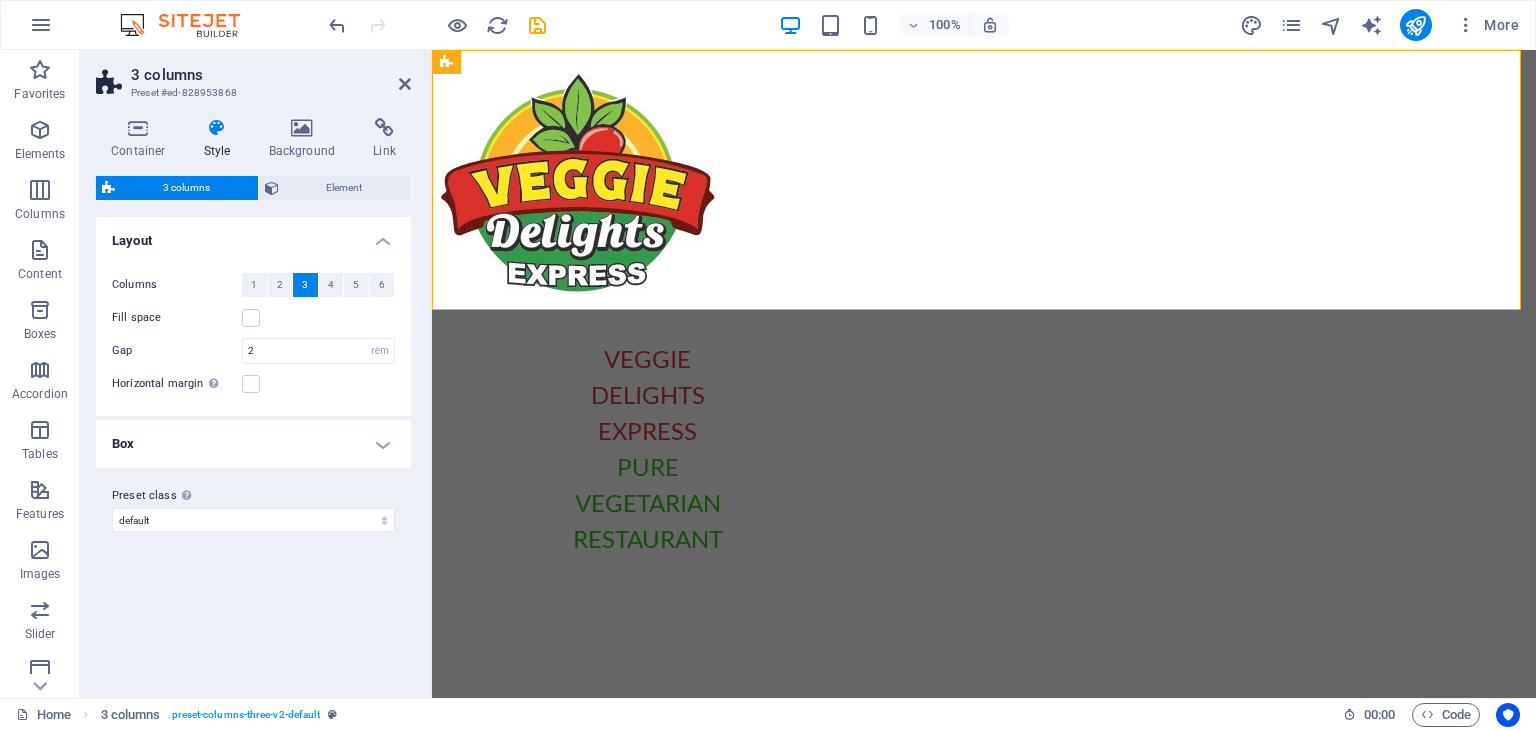 click on "Box" at bounding box center (253, 444) 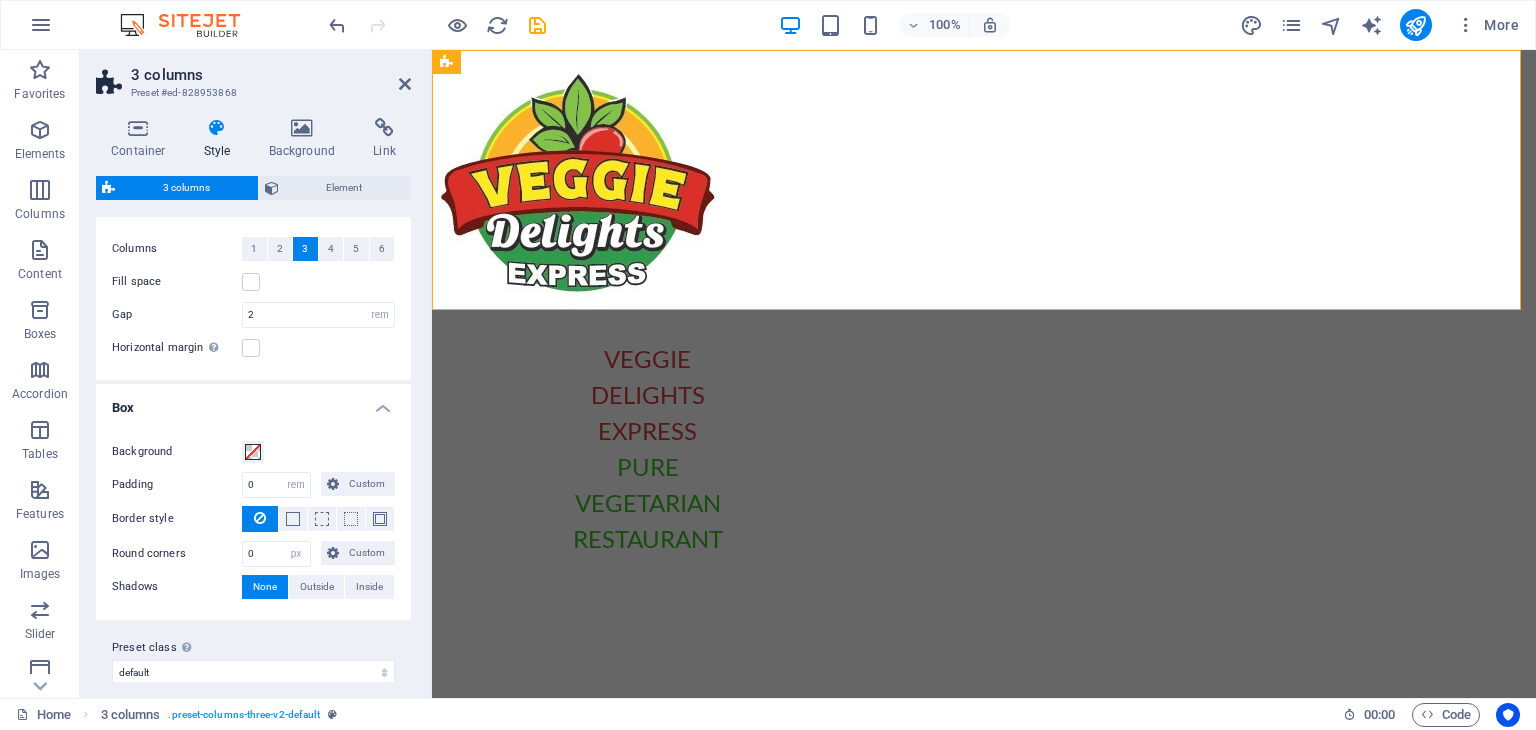 scroll, scrollTop: 52, scrollLeft: 0, axis: vertical 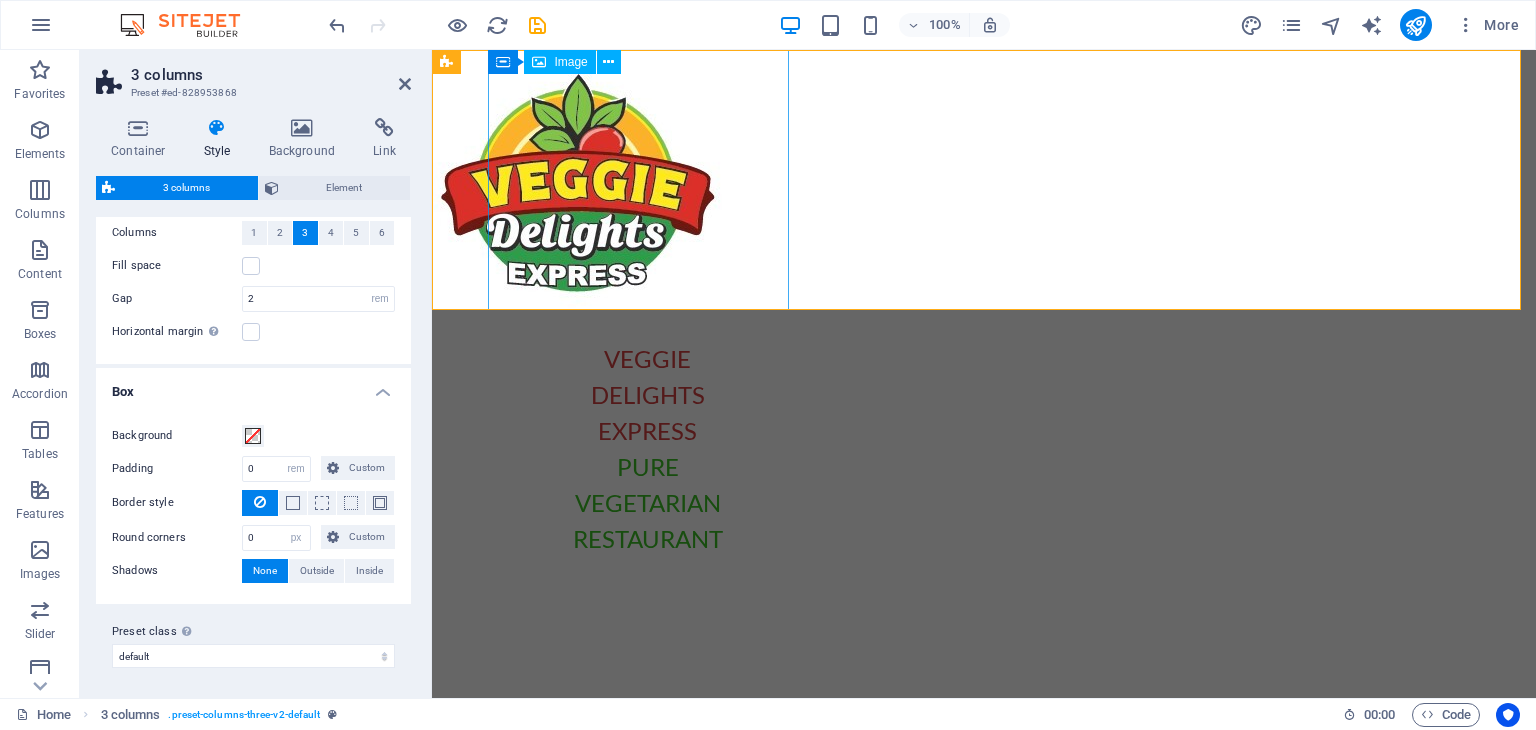 click at bounding box center [584, 180] 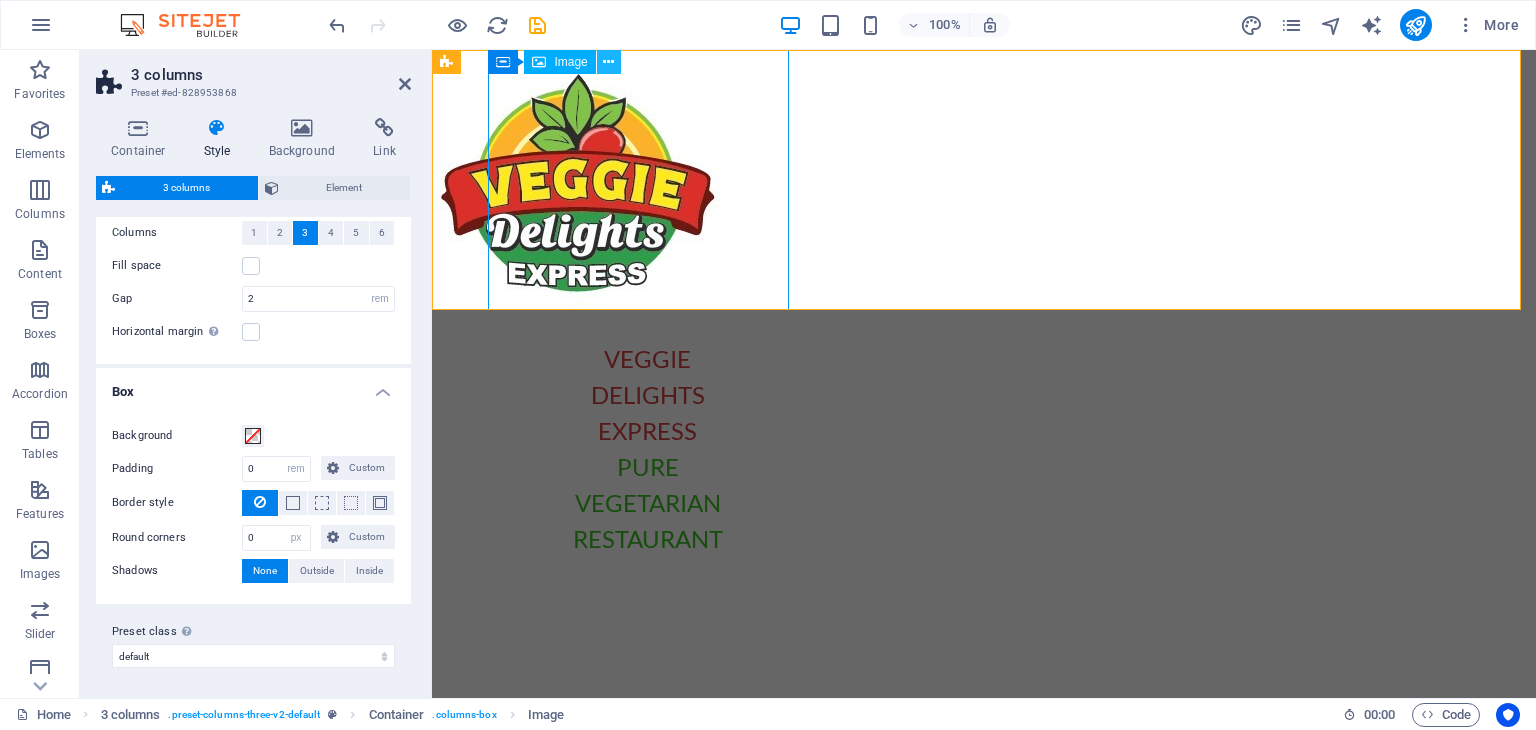 click at bounding box center [608, 62] 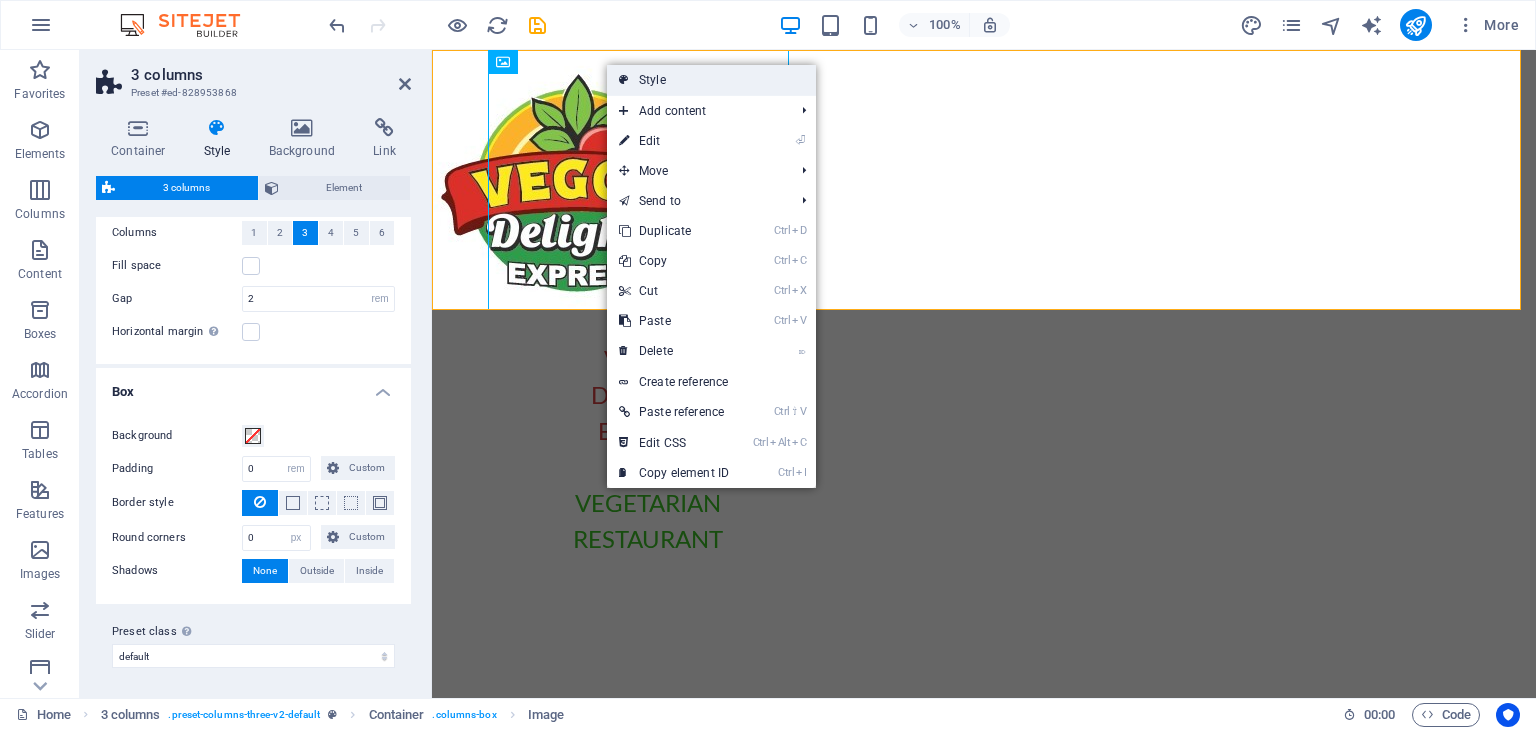 drag, startPoint x: 230, startPoint y: 36, endPoint x: 662, endPoint y: 86, distance: 434.88388 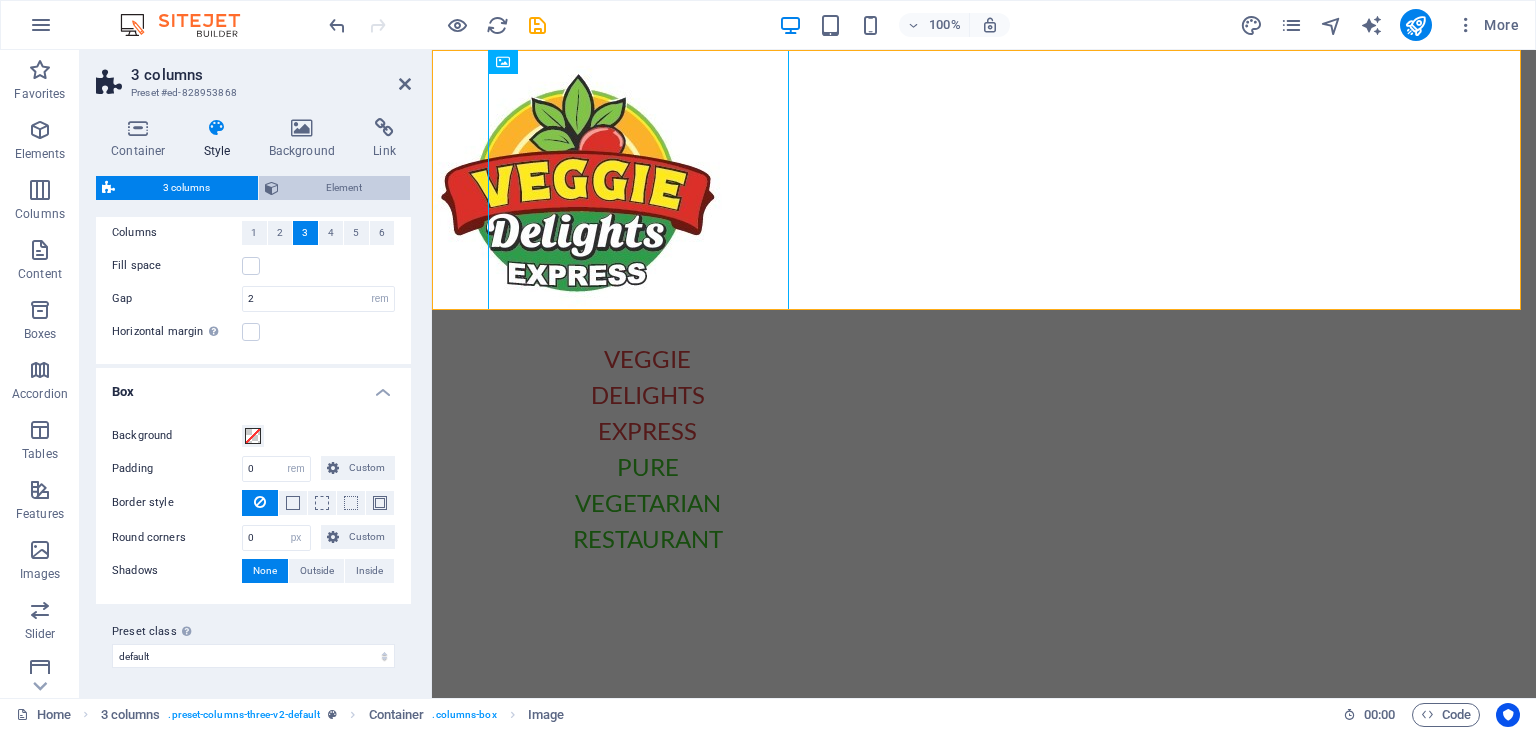 click on "Element" at bounding box center (345, 188) 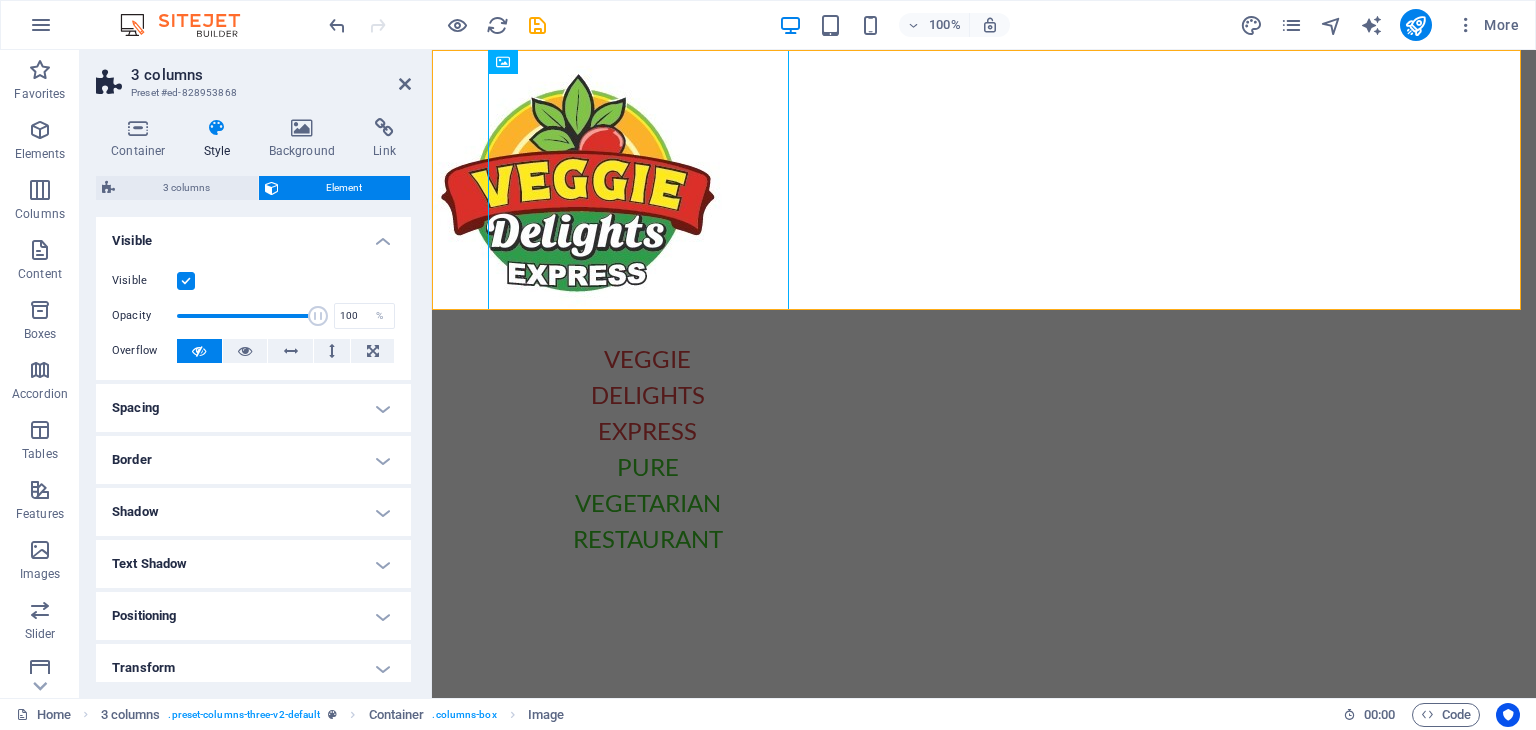 click on "Spacing" at bounding box center (253, 408) 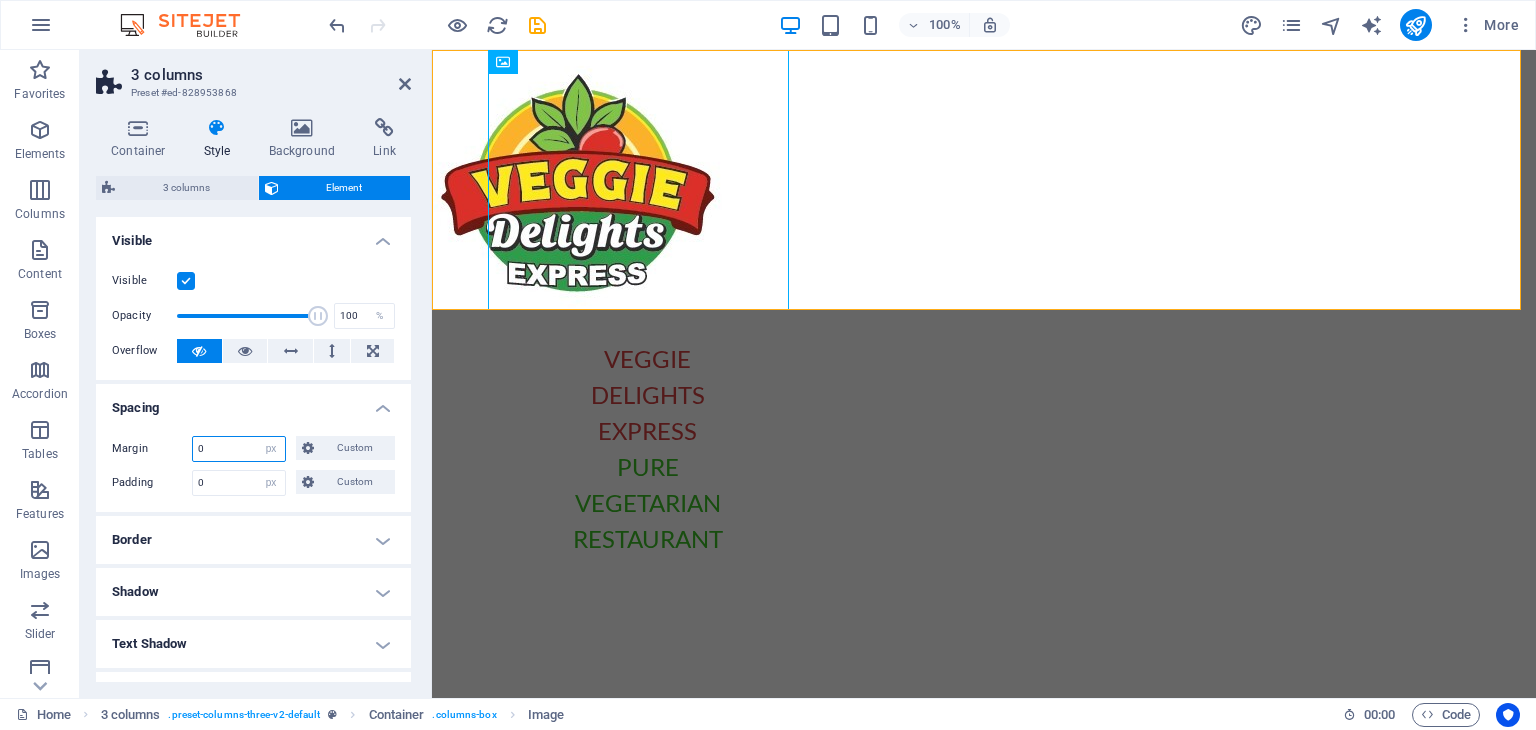 click on "0" at bounding box center [239, 449] 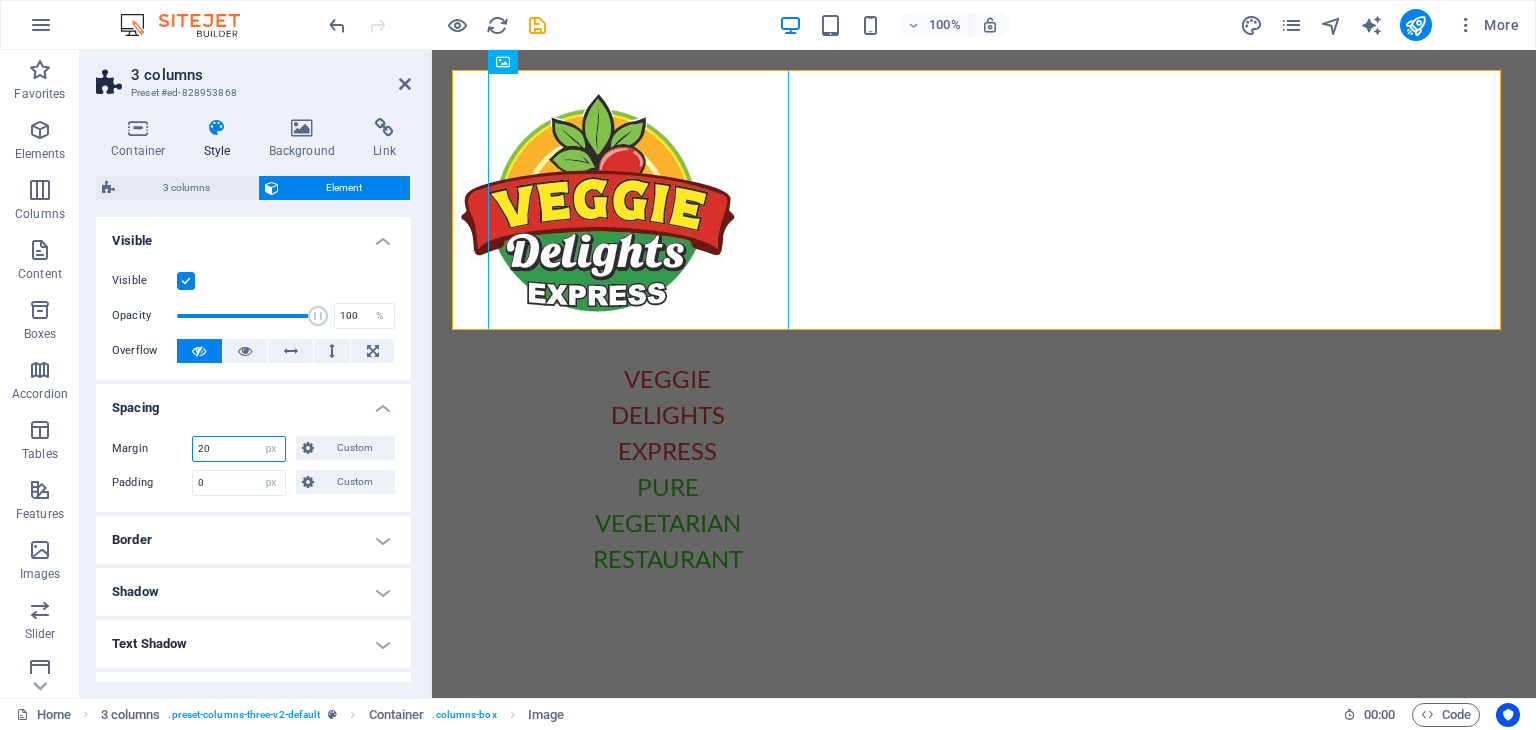 type on "2" 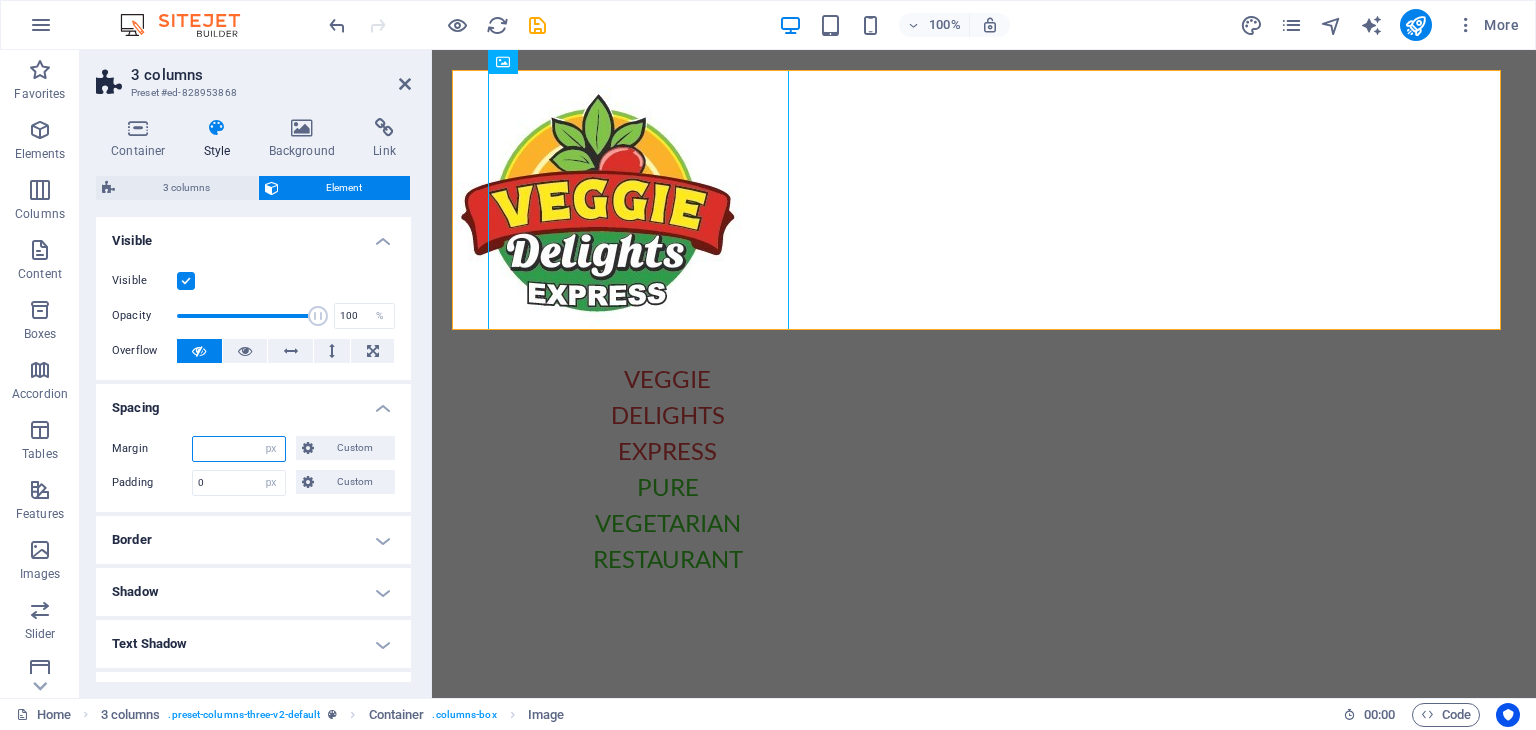 type on "0" 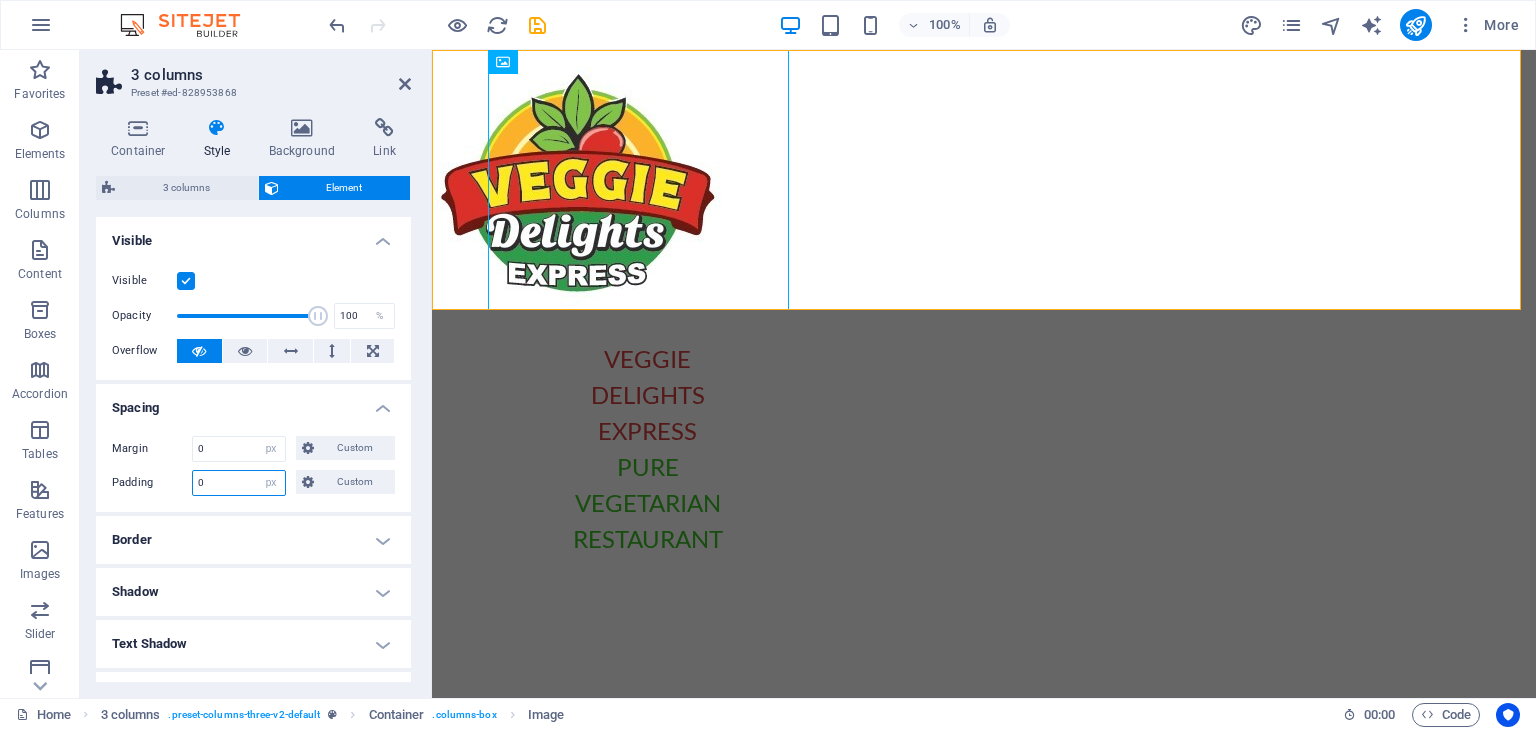 click on "0" at bounding box center (239, 483) 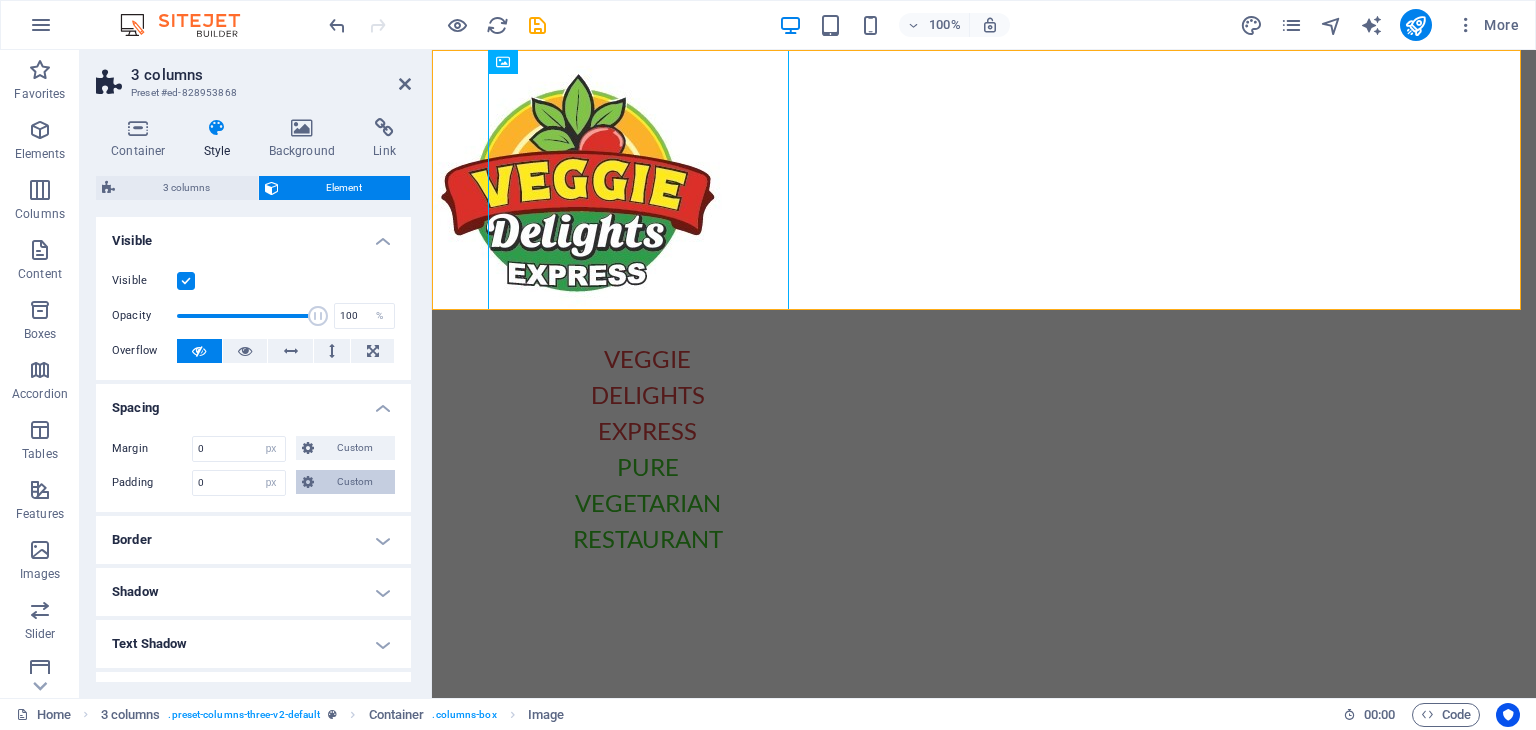 click on "Custom" at bounding box center [354, 482] 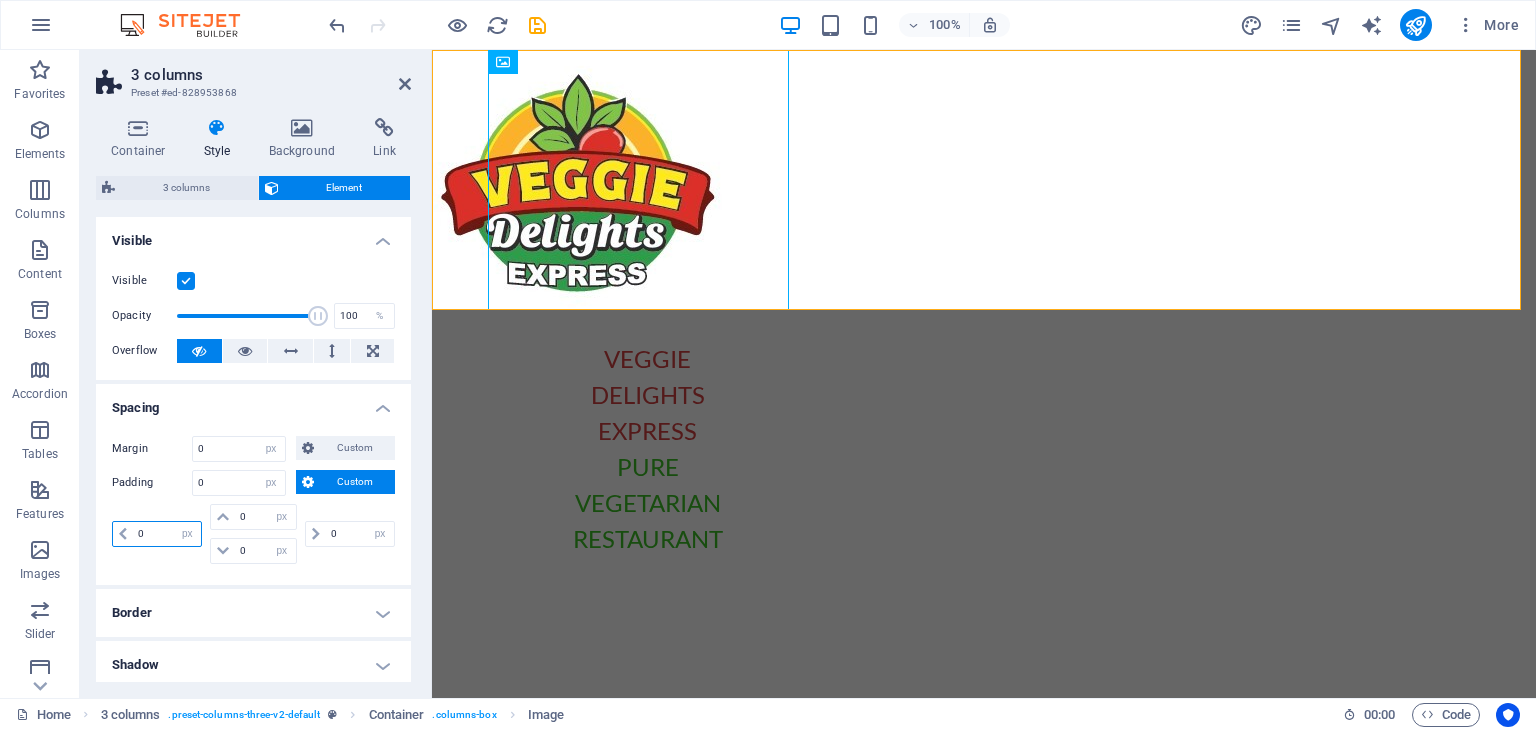 click on "0" at bounding box center (167, 534) 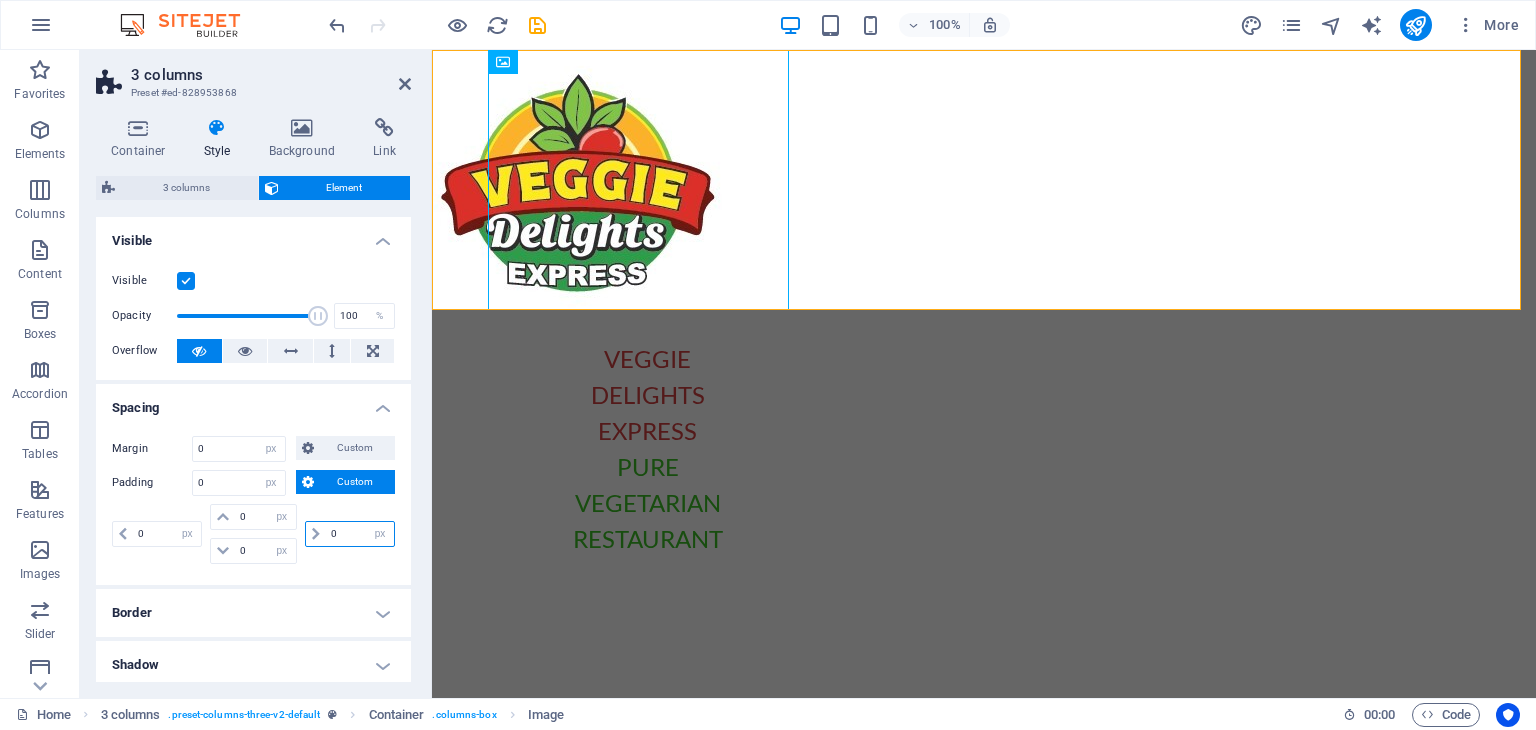 click on "0" at bounding box center [360, 534] 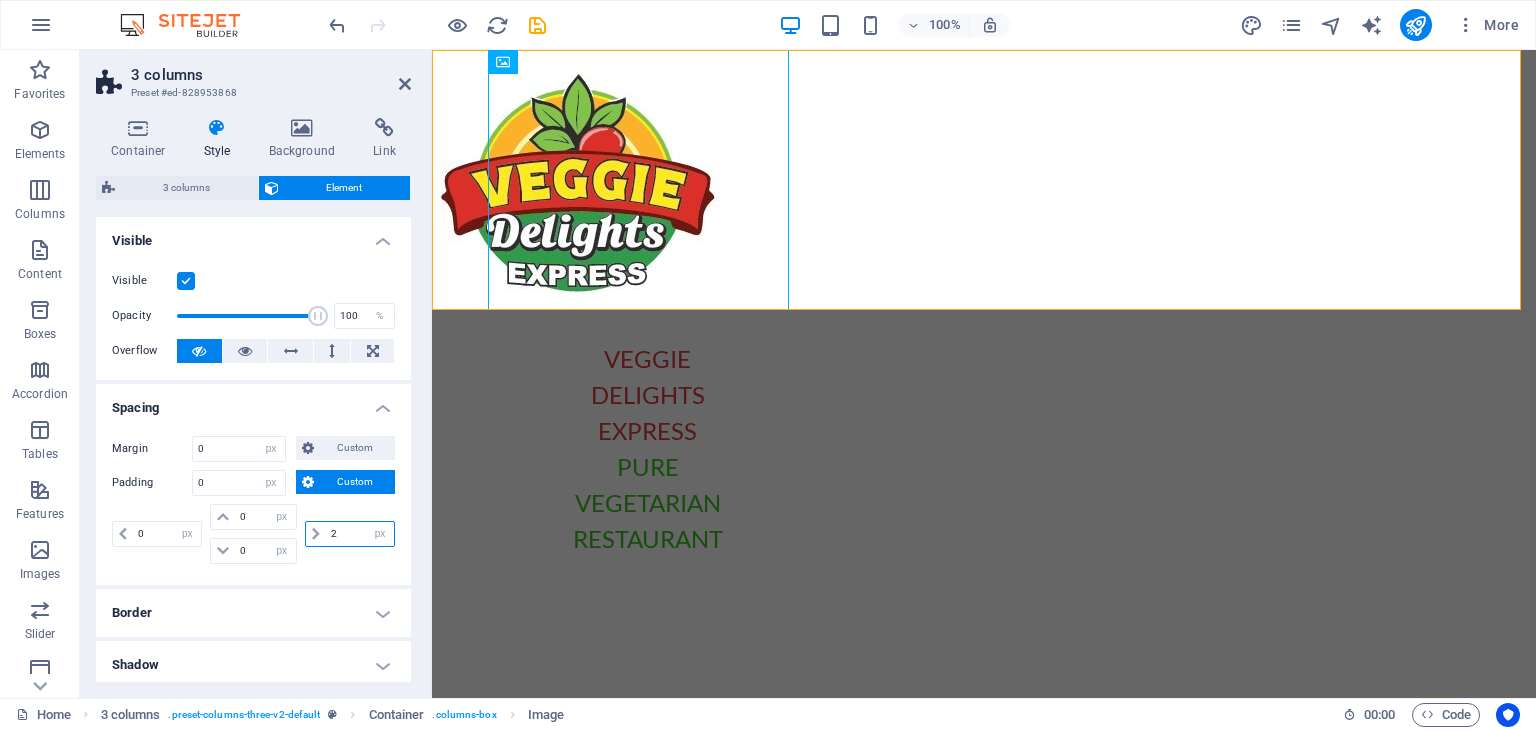 type on "20" 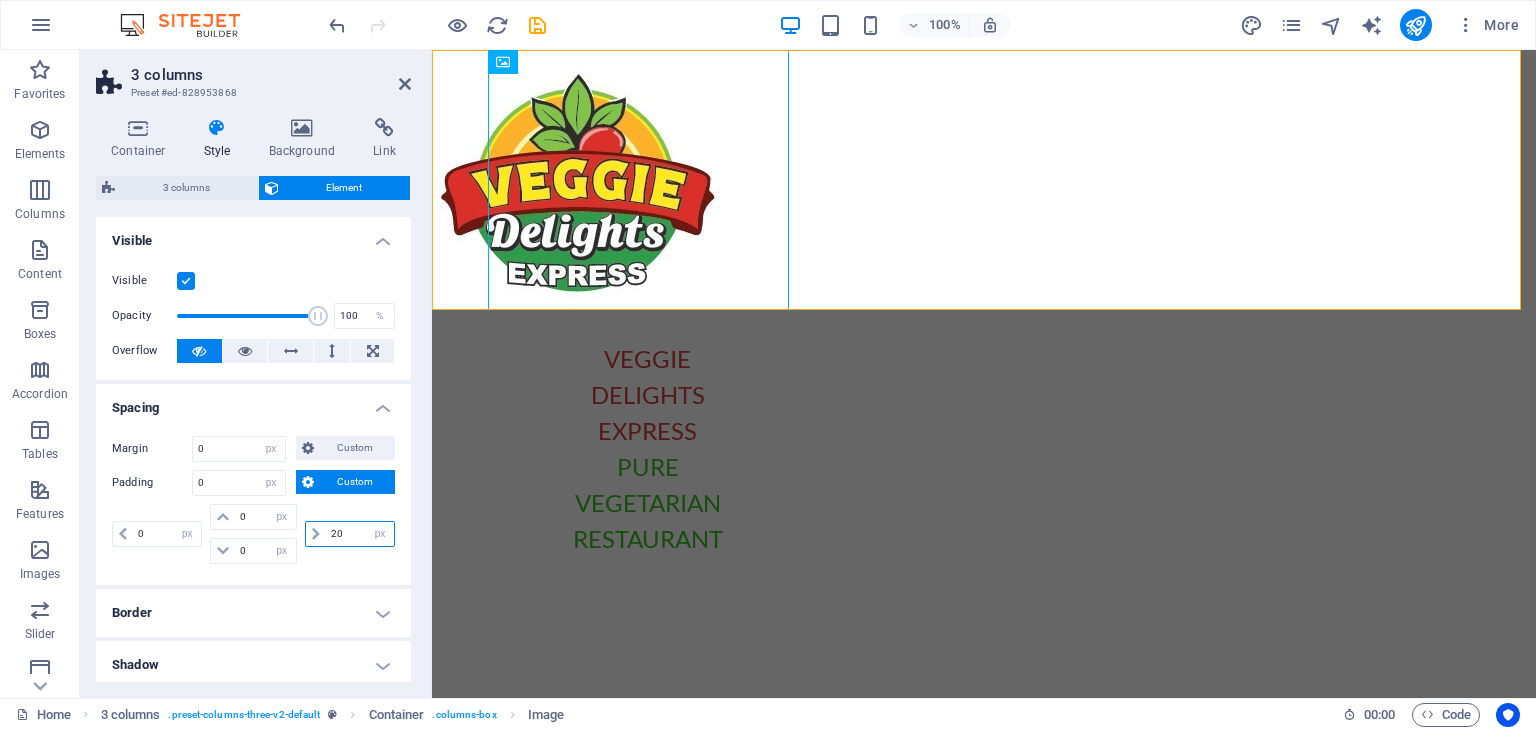 type 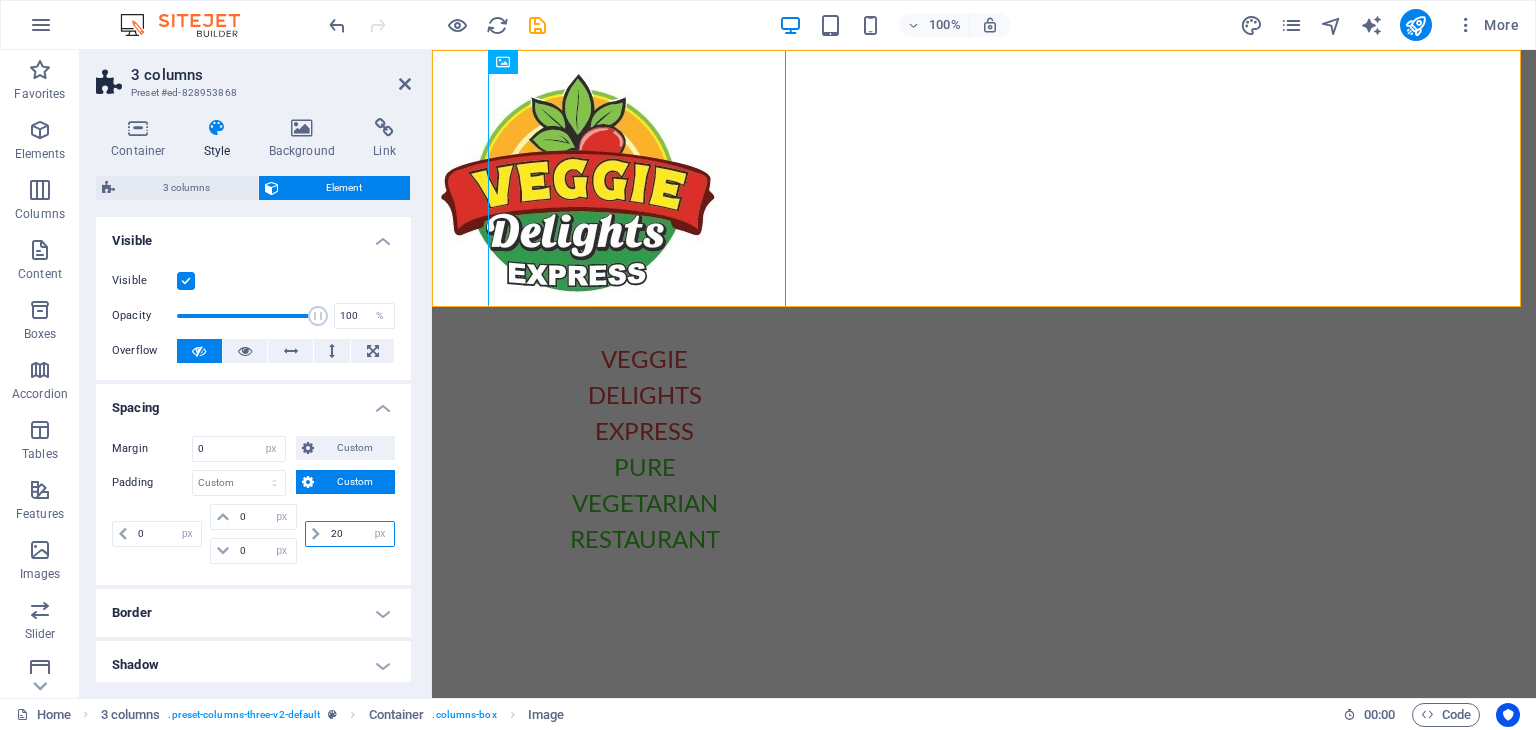 type on "2" 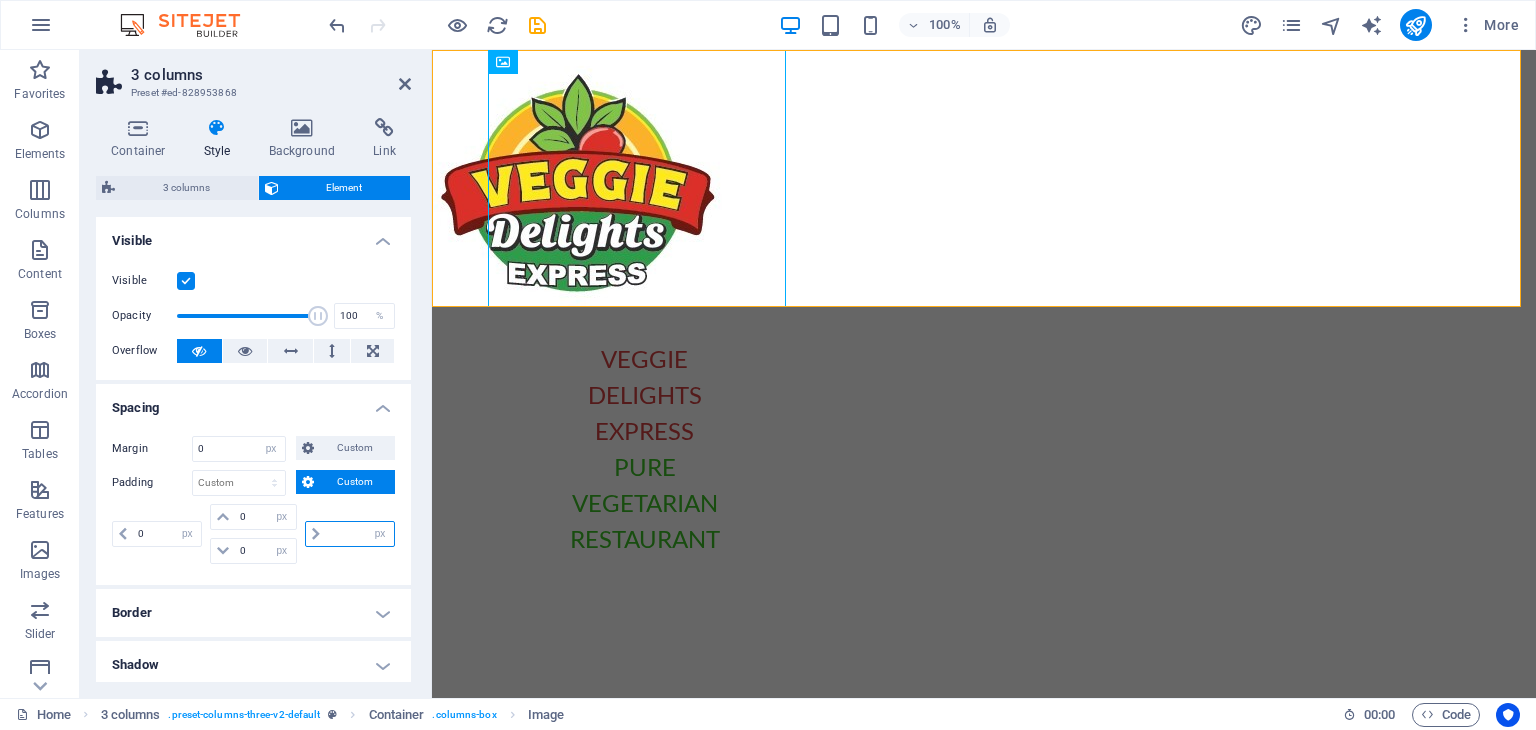 type on "0" 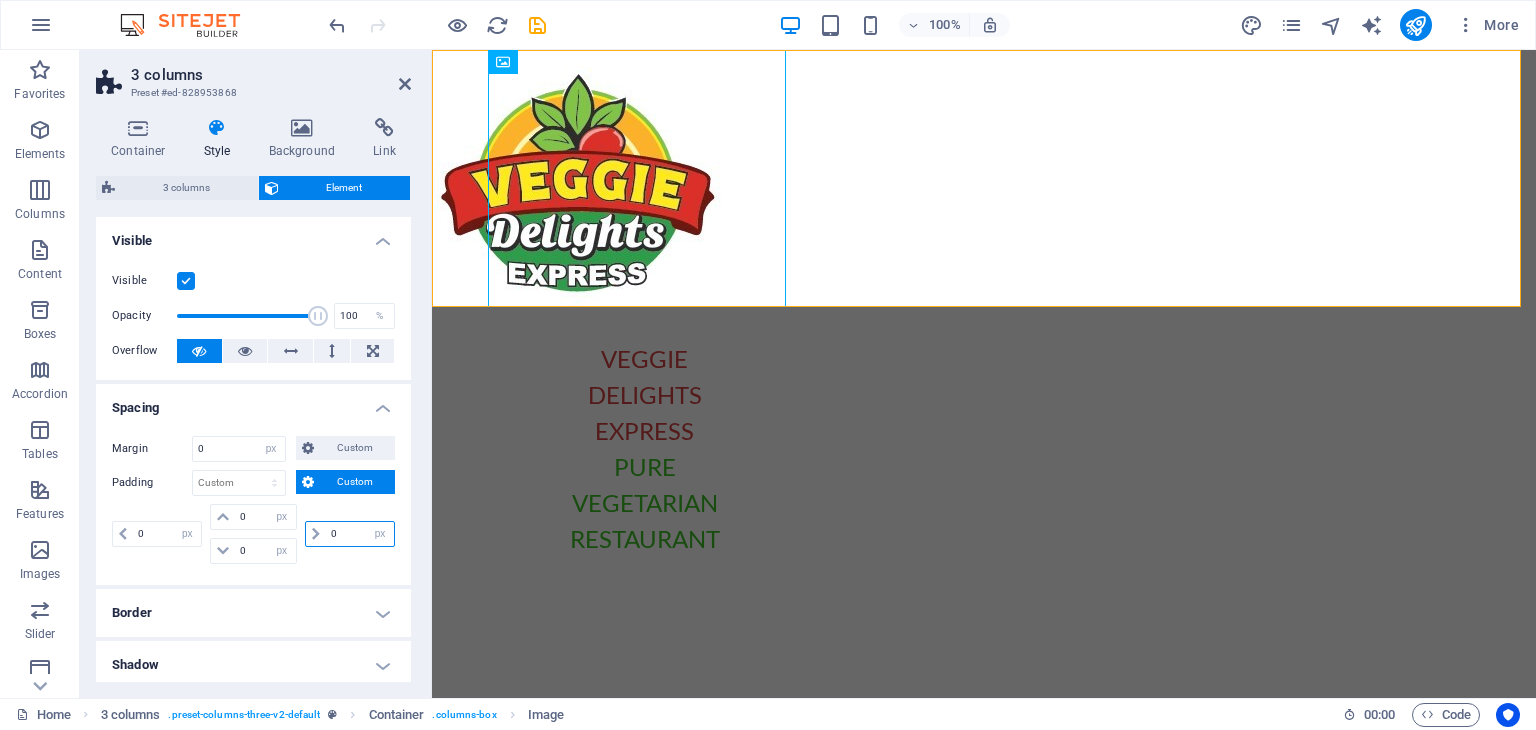 type on "0" 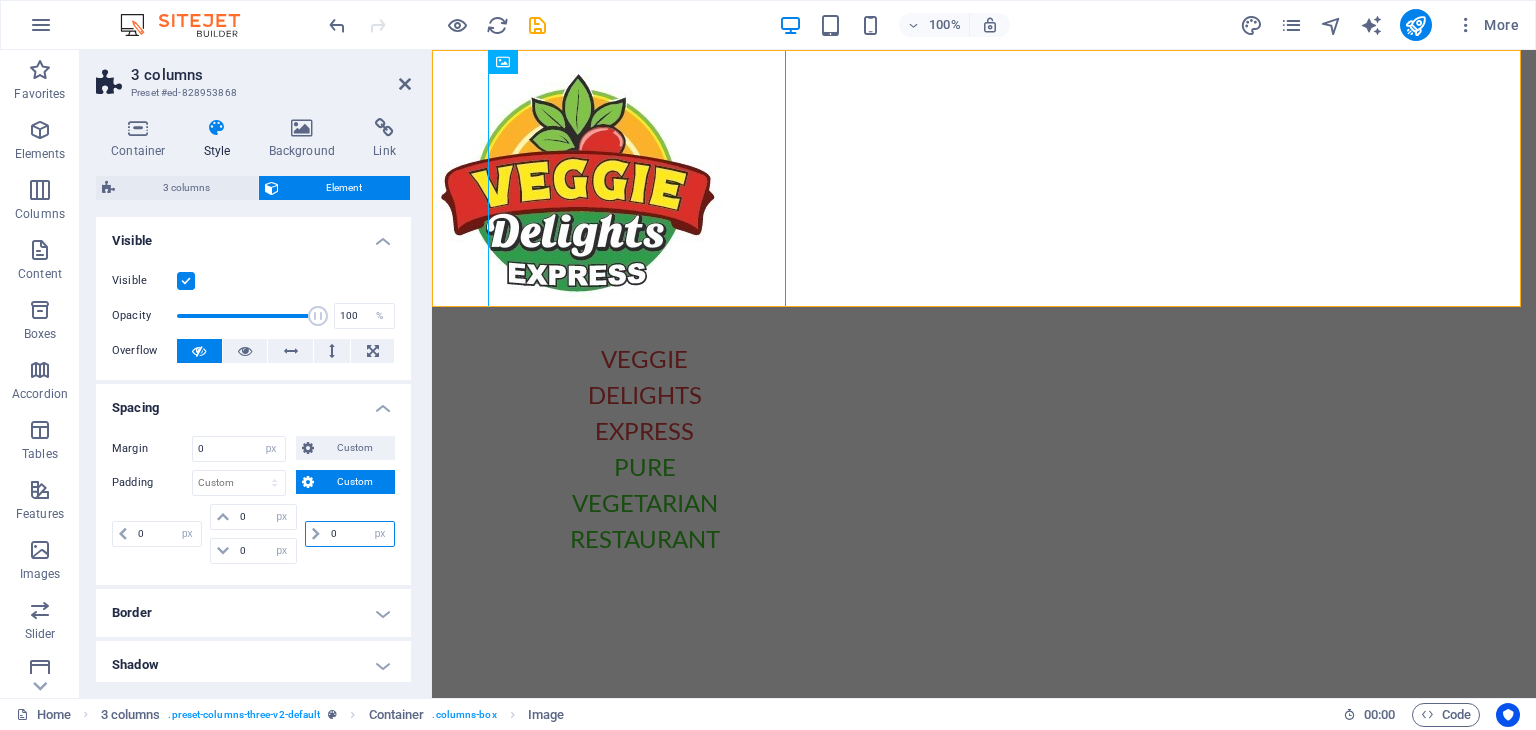 select on "px" 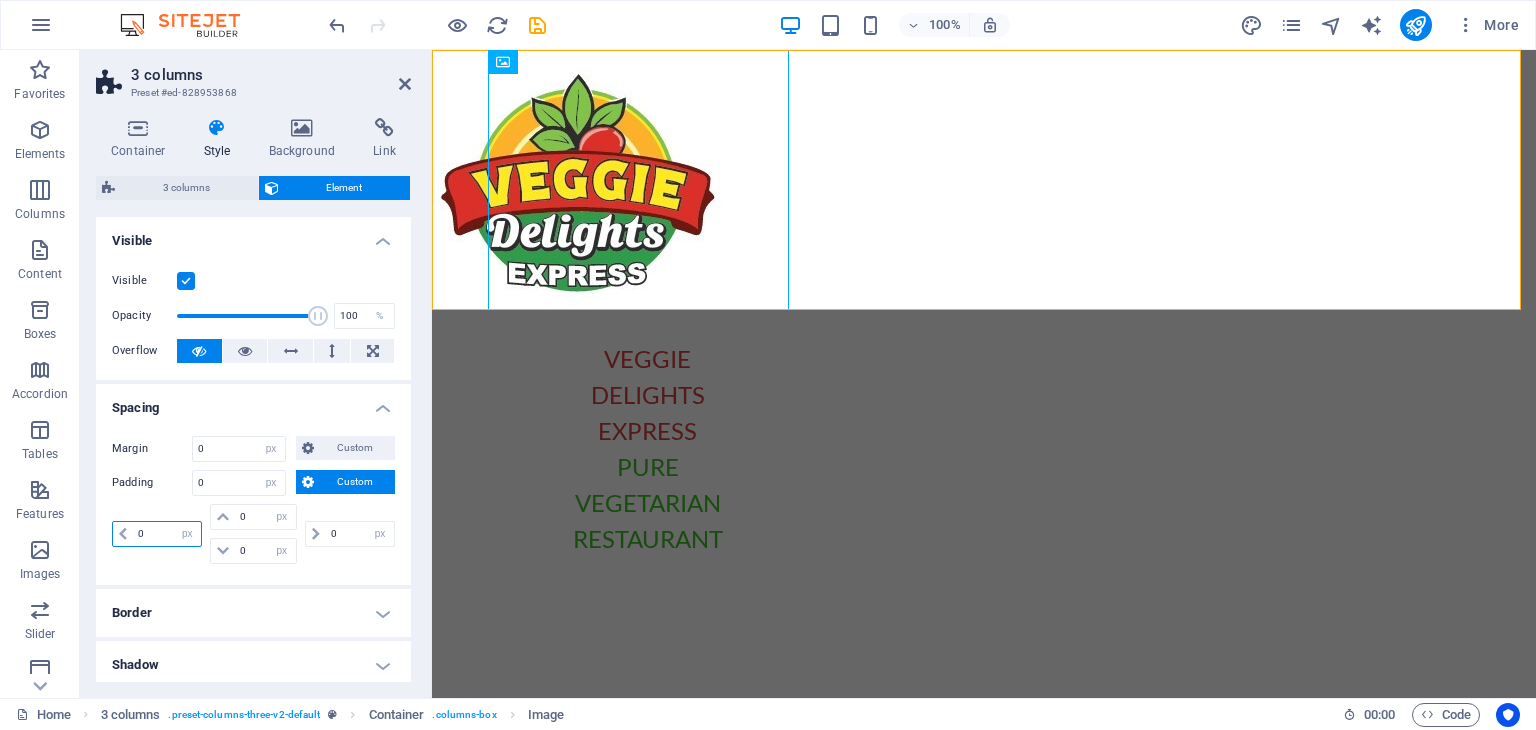 click on "0" at bounding box center [167, 534] 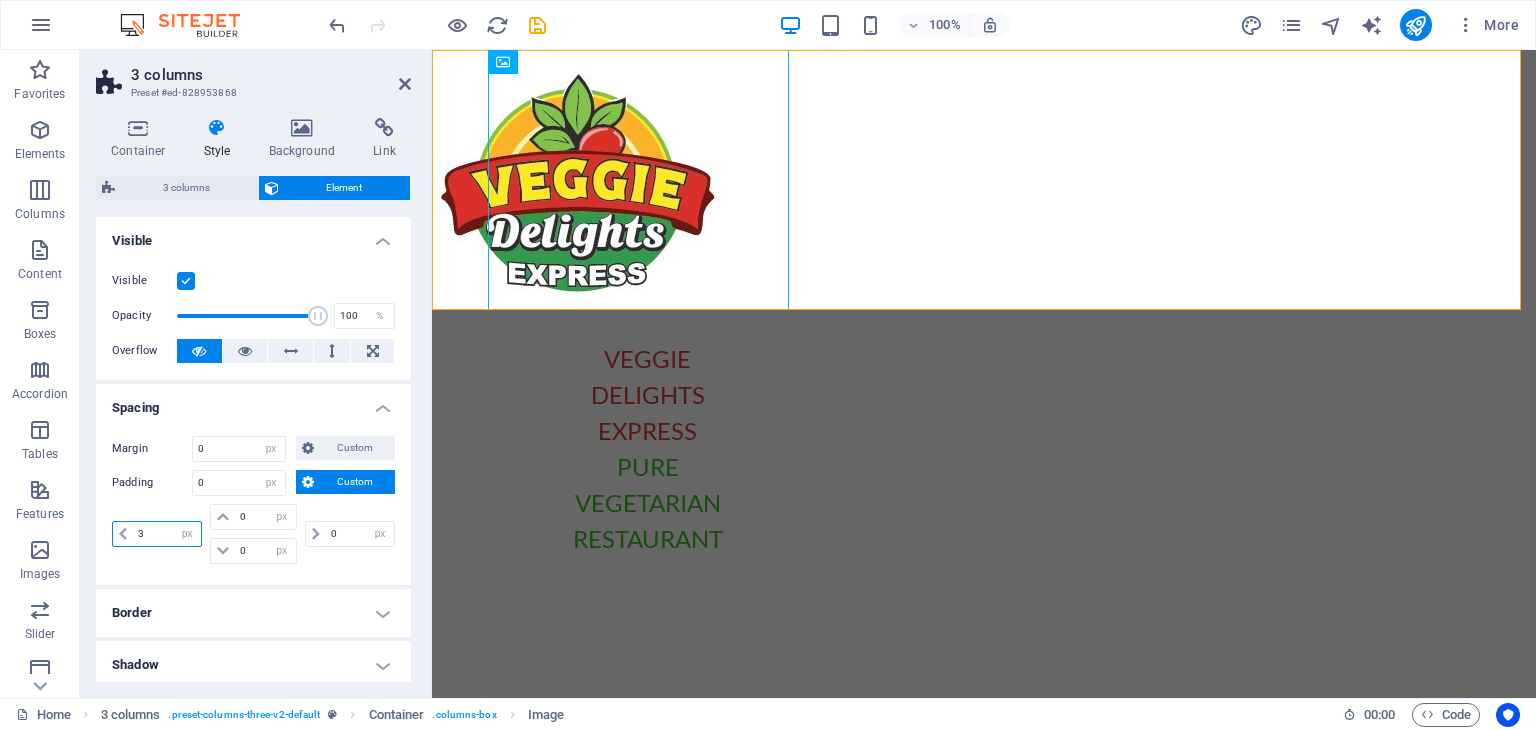 type on "30" 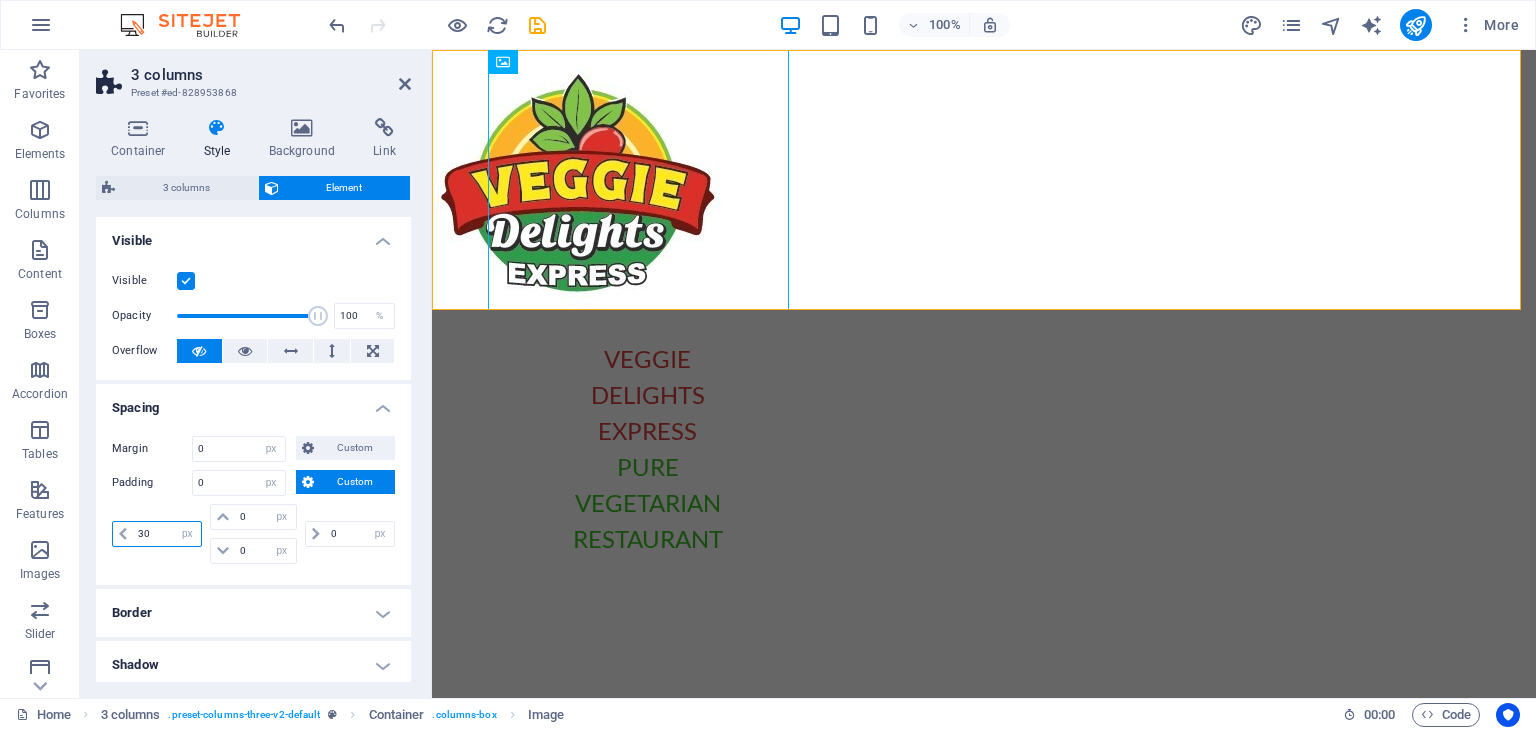 type 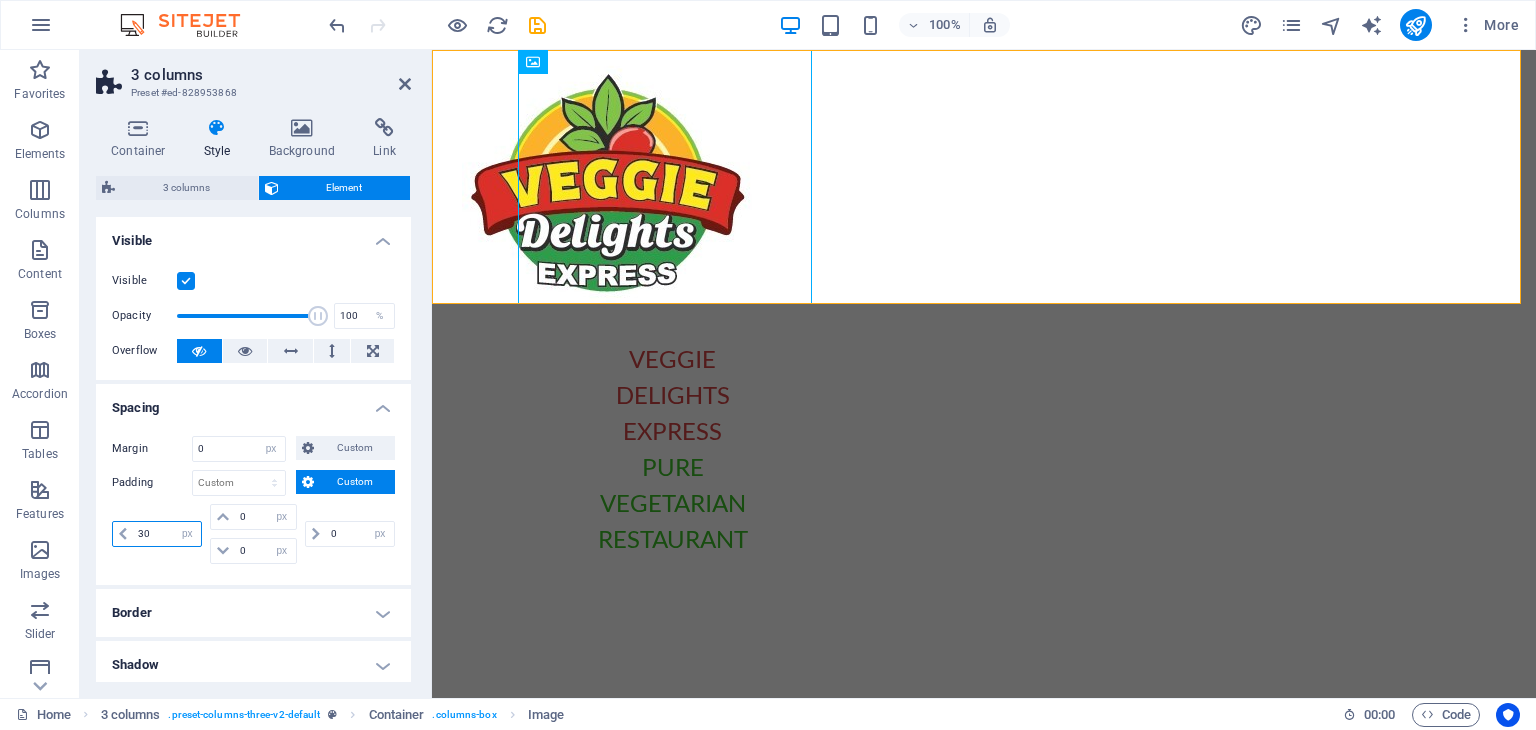 type on "3" 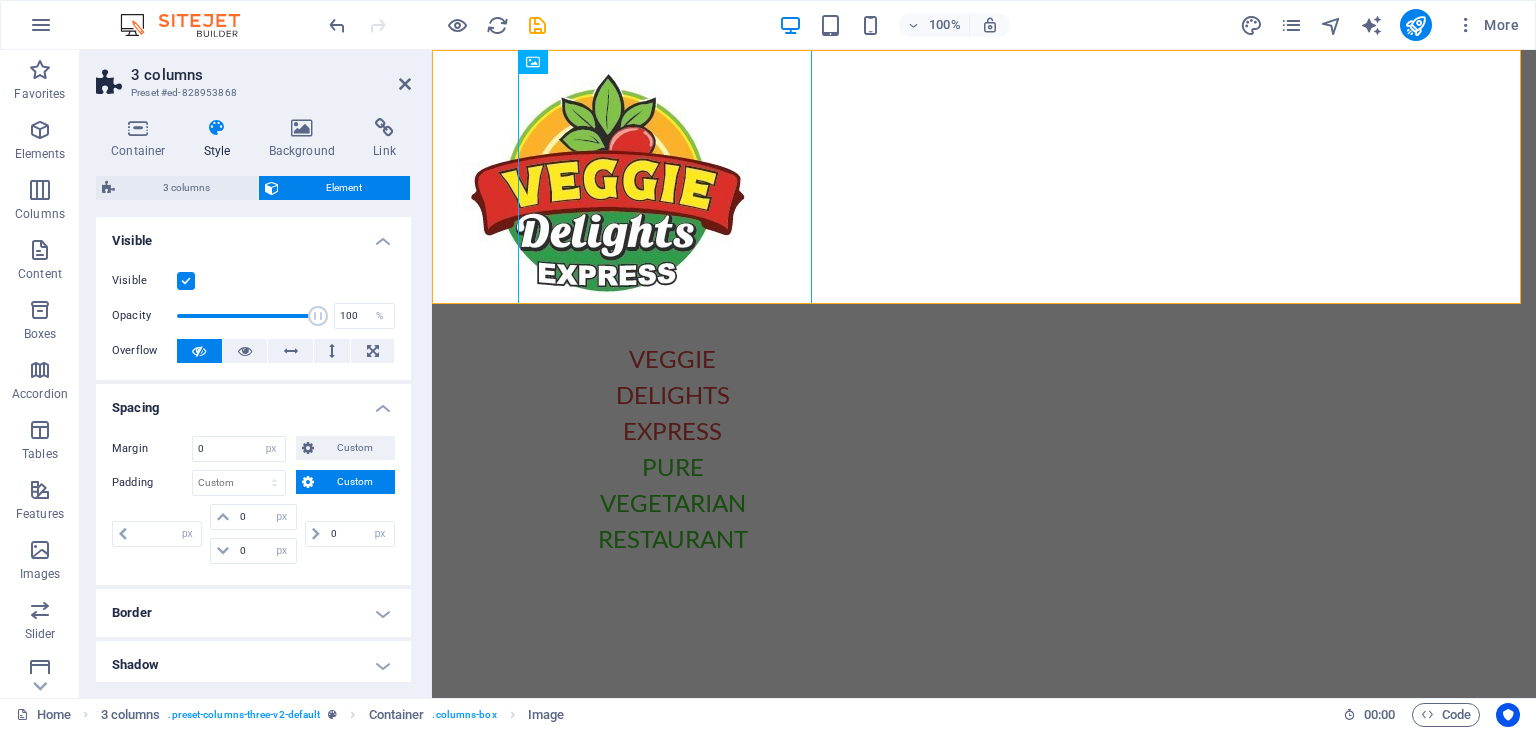 click on "px rem % vh vw" at bounding box center [159, 534] 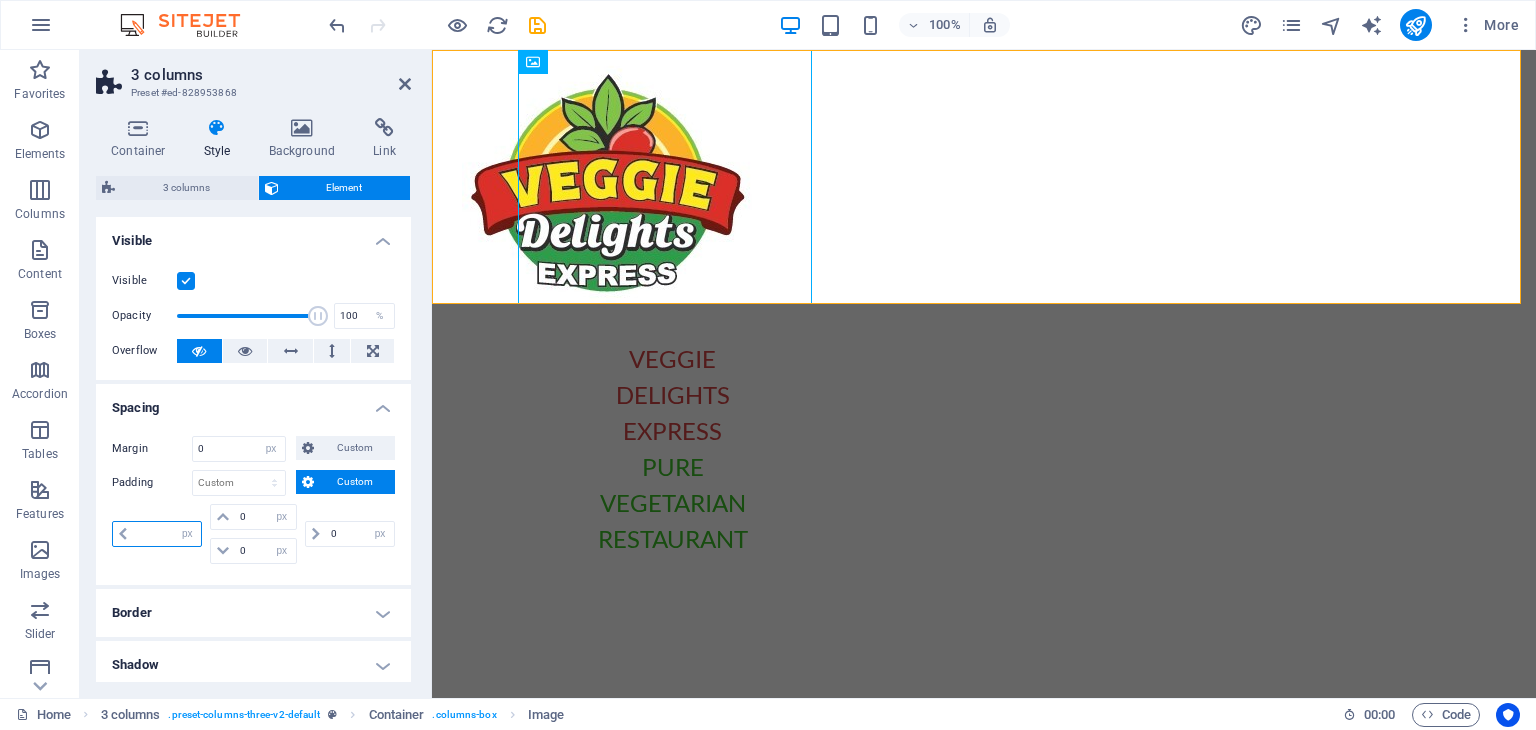 click at bounding box center (167, 534) 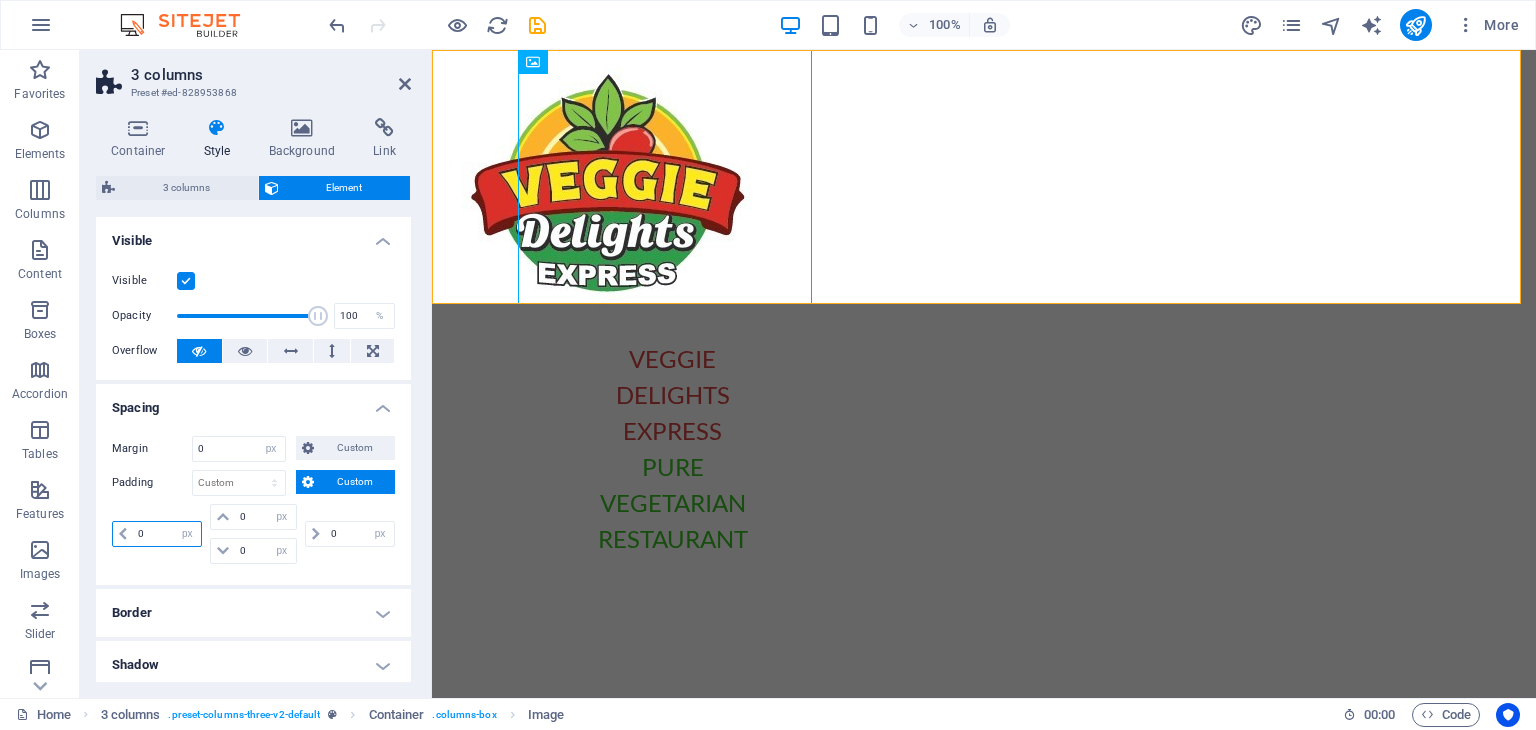 type on "0" 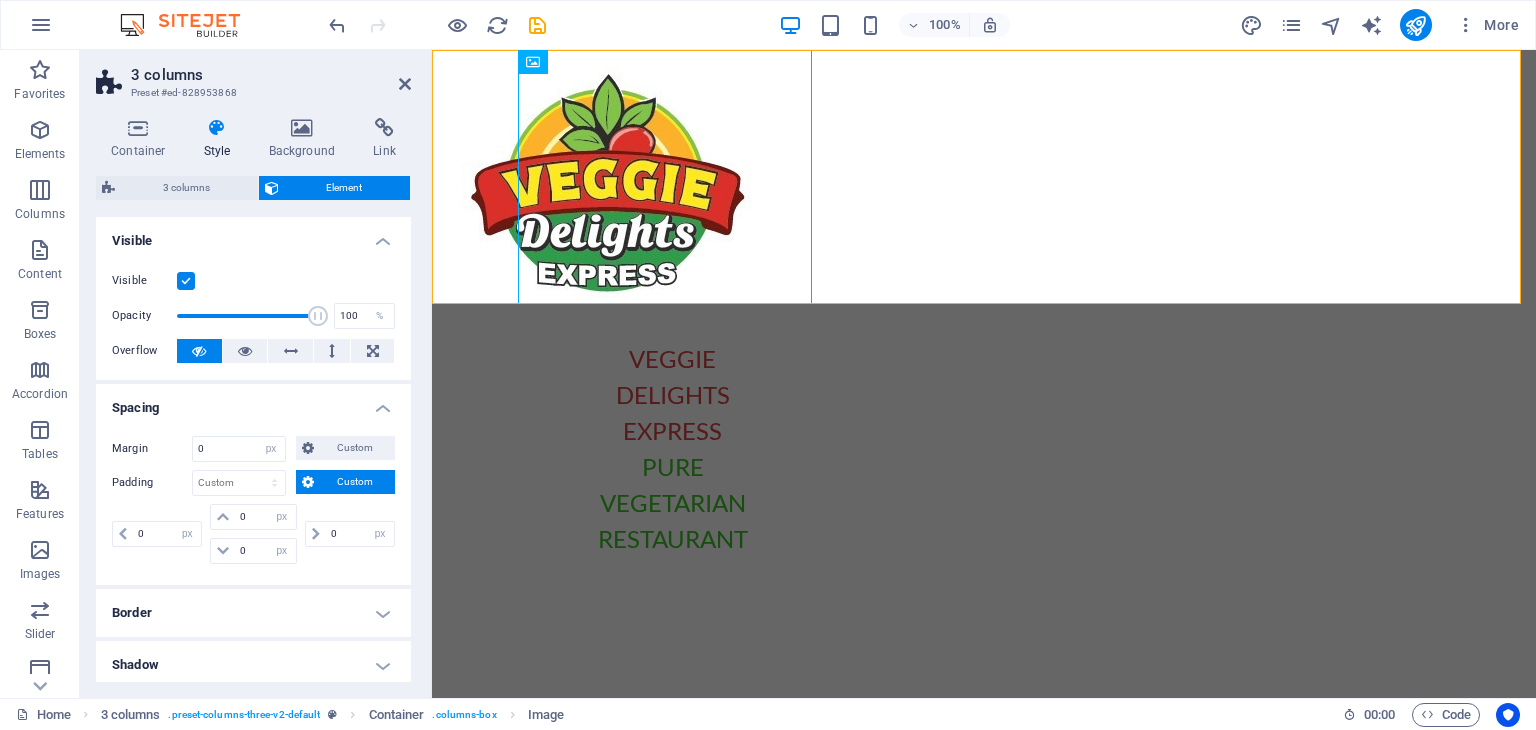 type on "0" 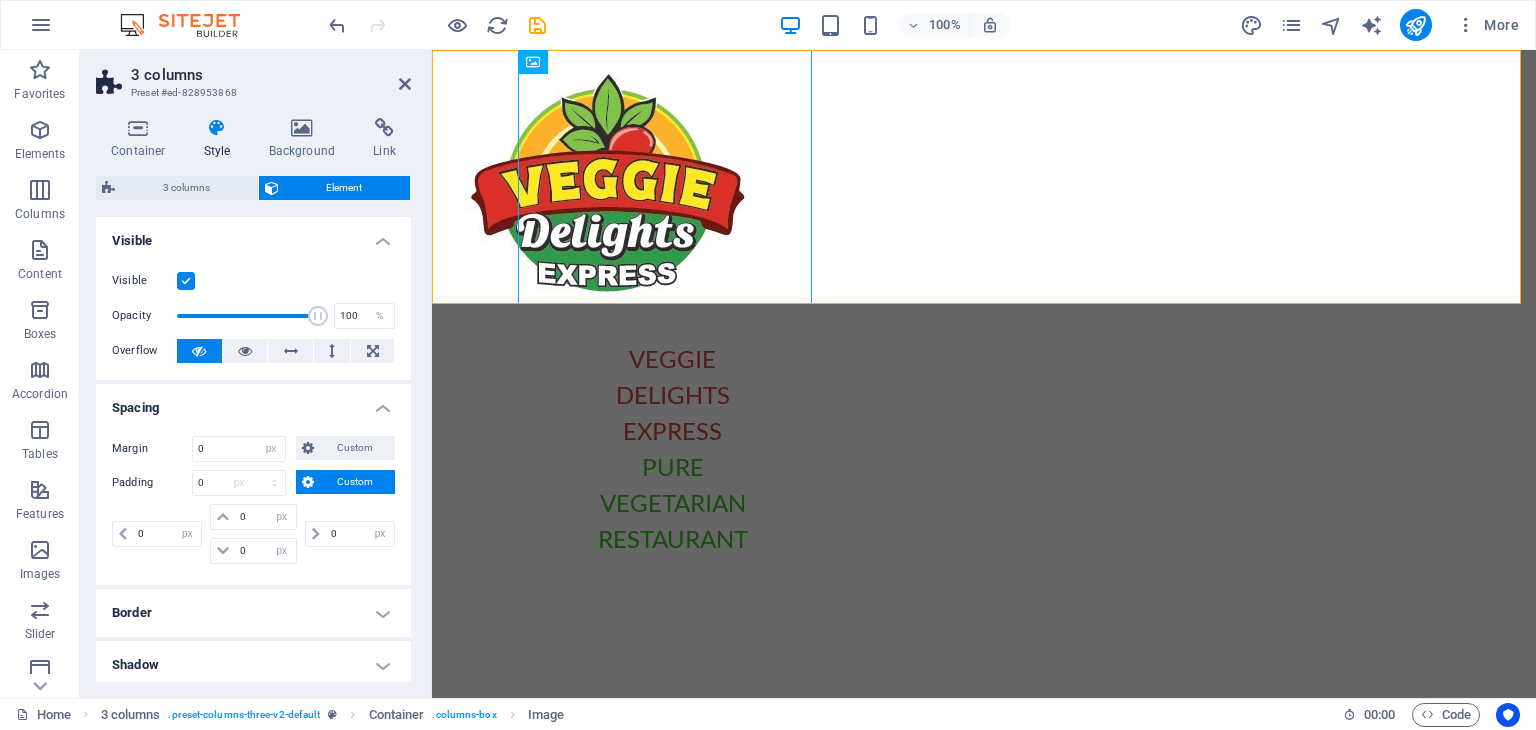 click on "Padding" at bounding box center [152, 483] 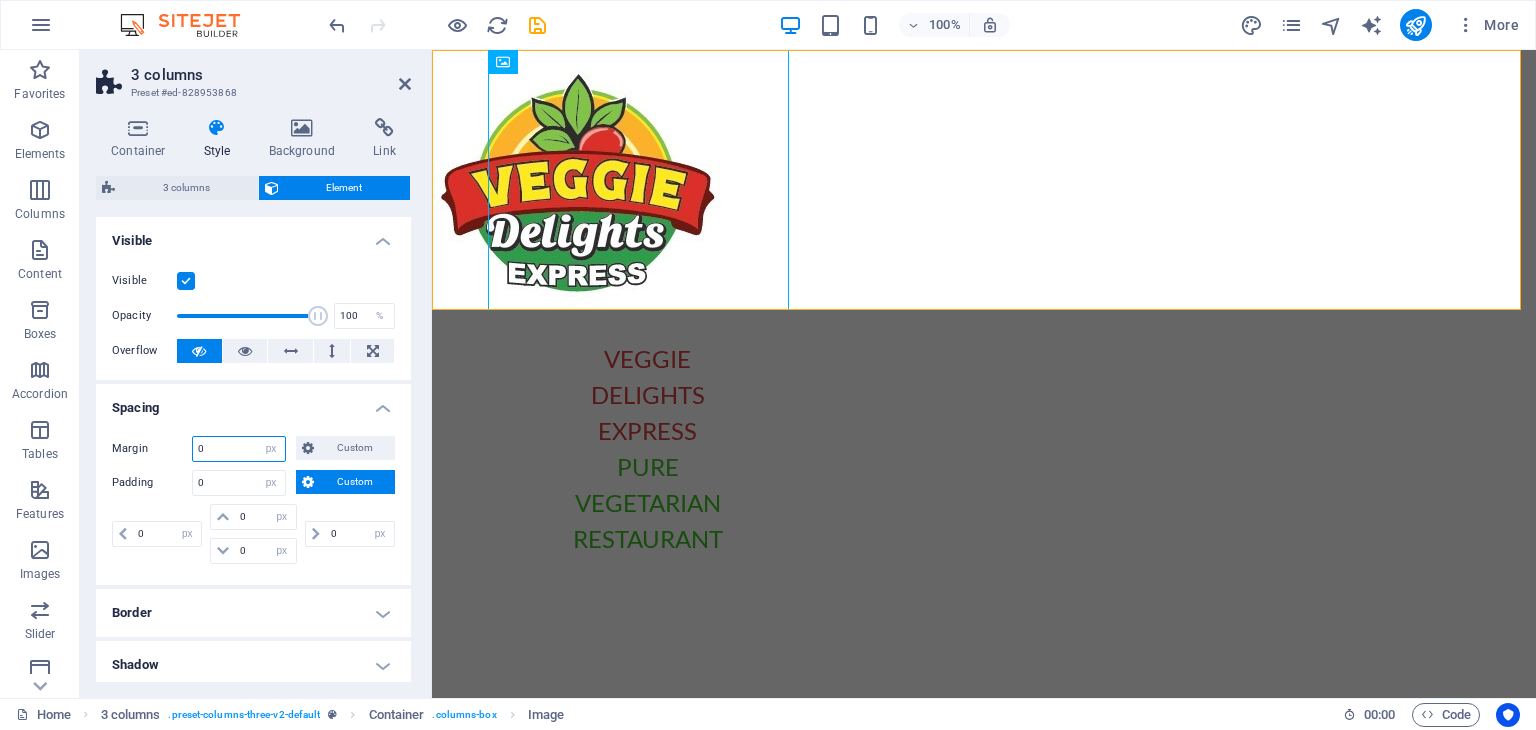 click on "0" at bounding box center [239, 449] 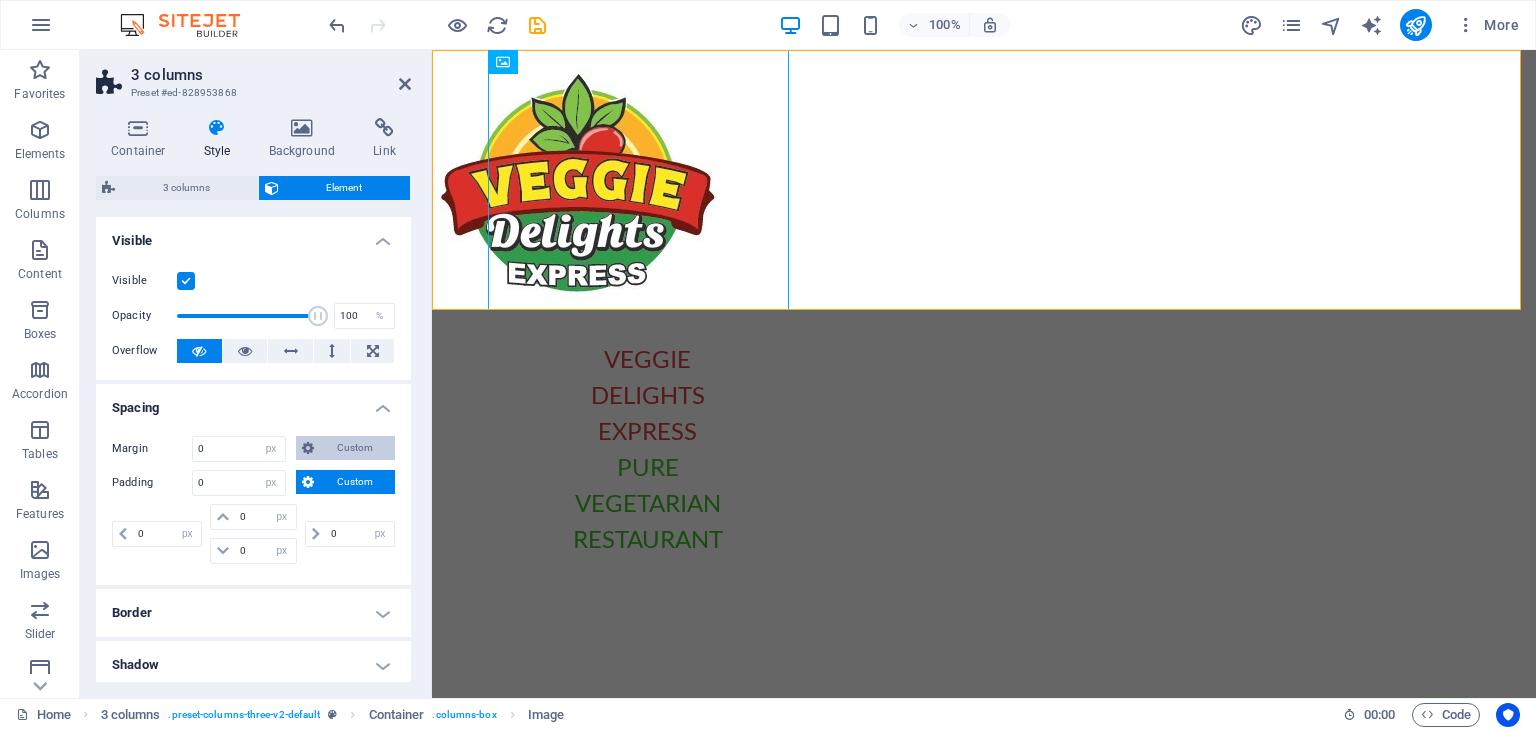 click on "Custom" at bounding box center (354, 448) 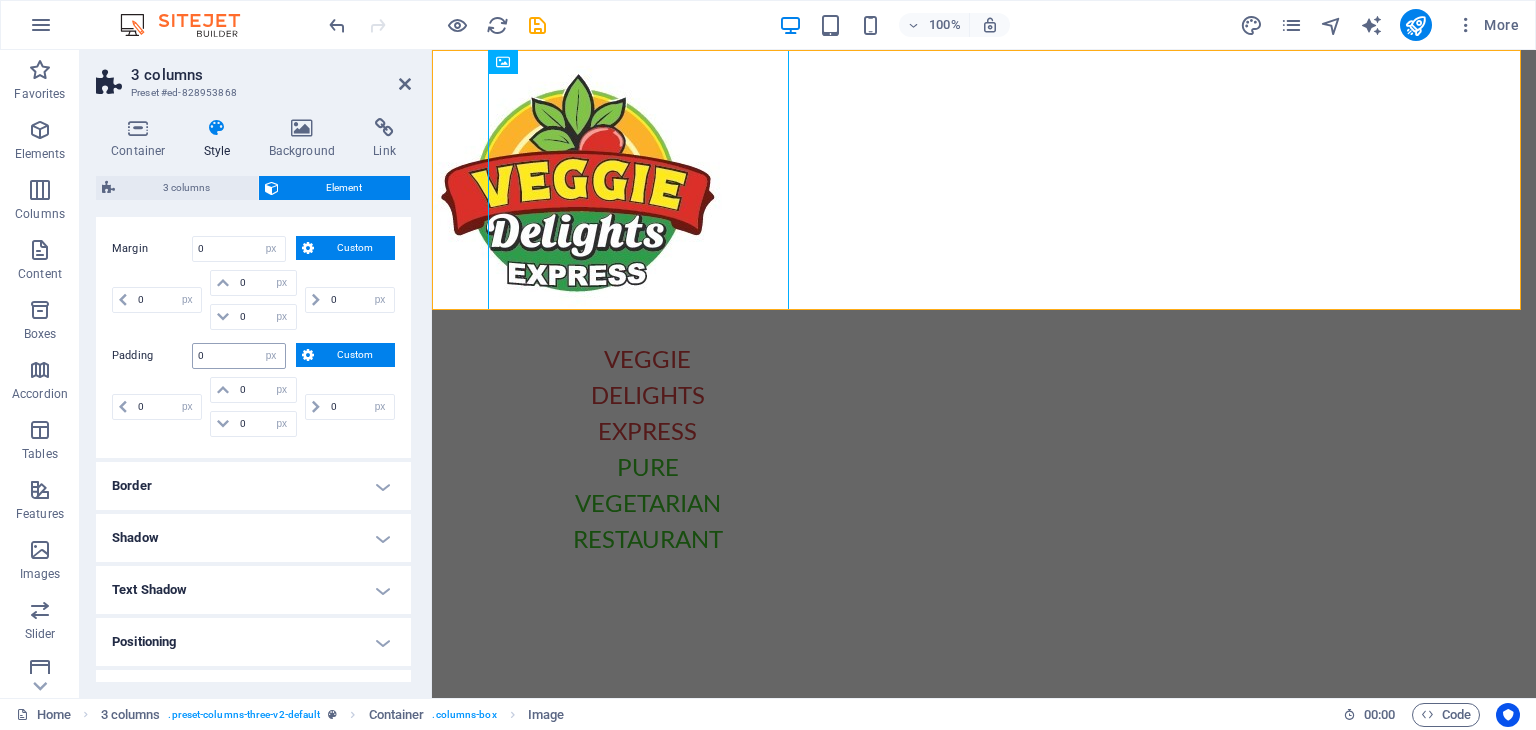 scroll, scrollTop: 100, scrollLeft: 0, axis: vertical 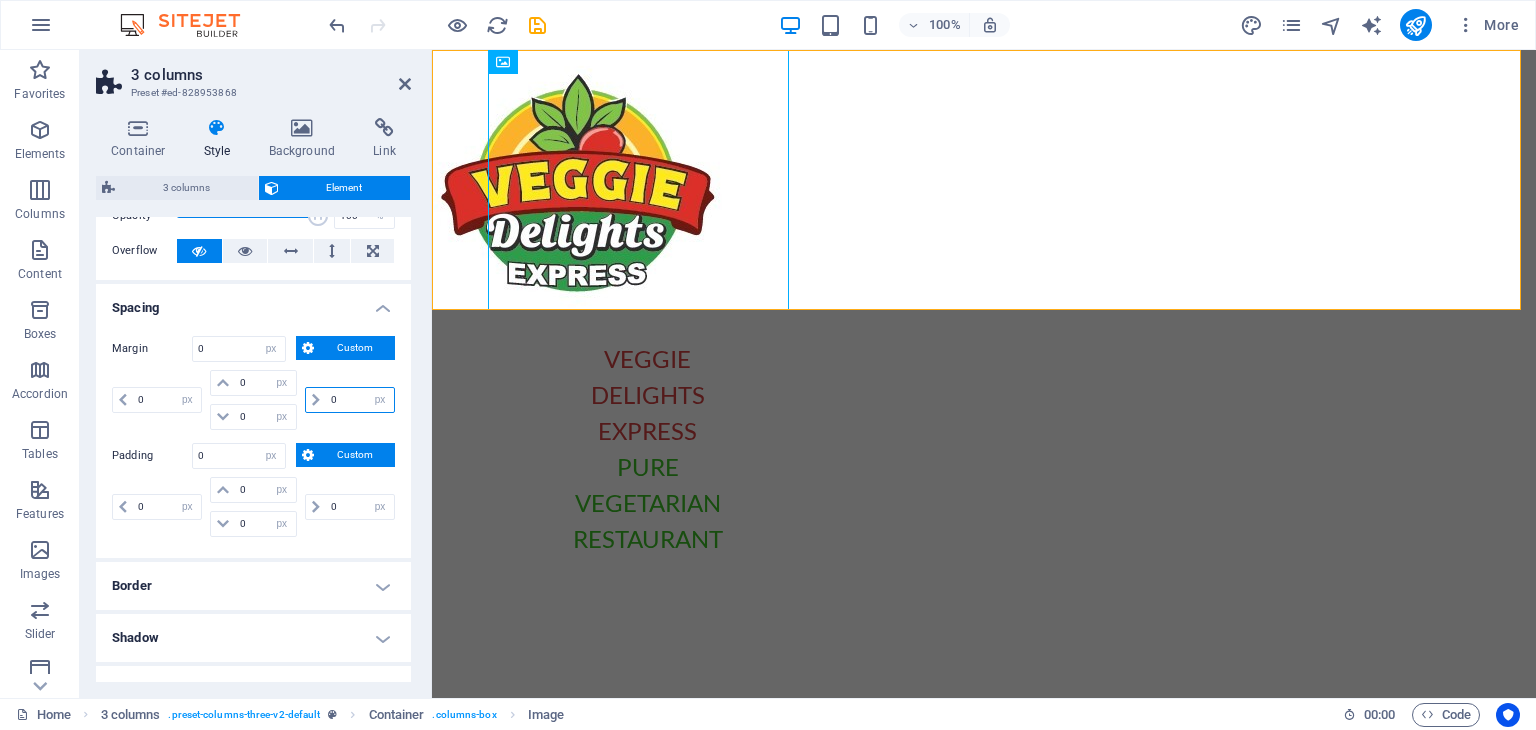 click on "0" at bounding box center [360, 400] 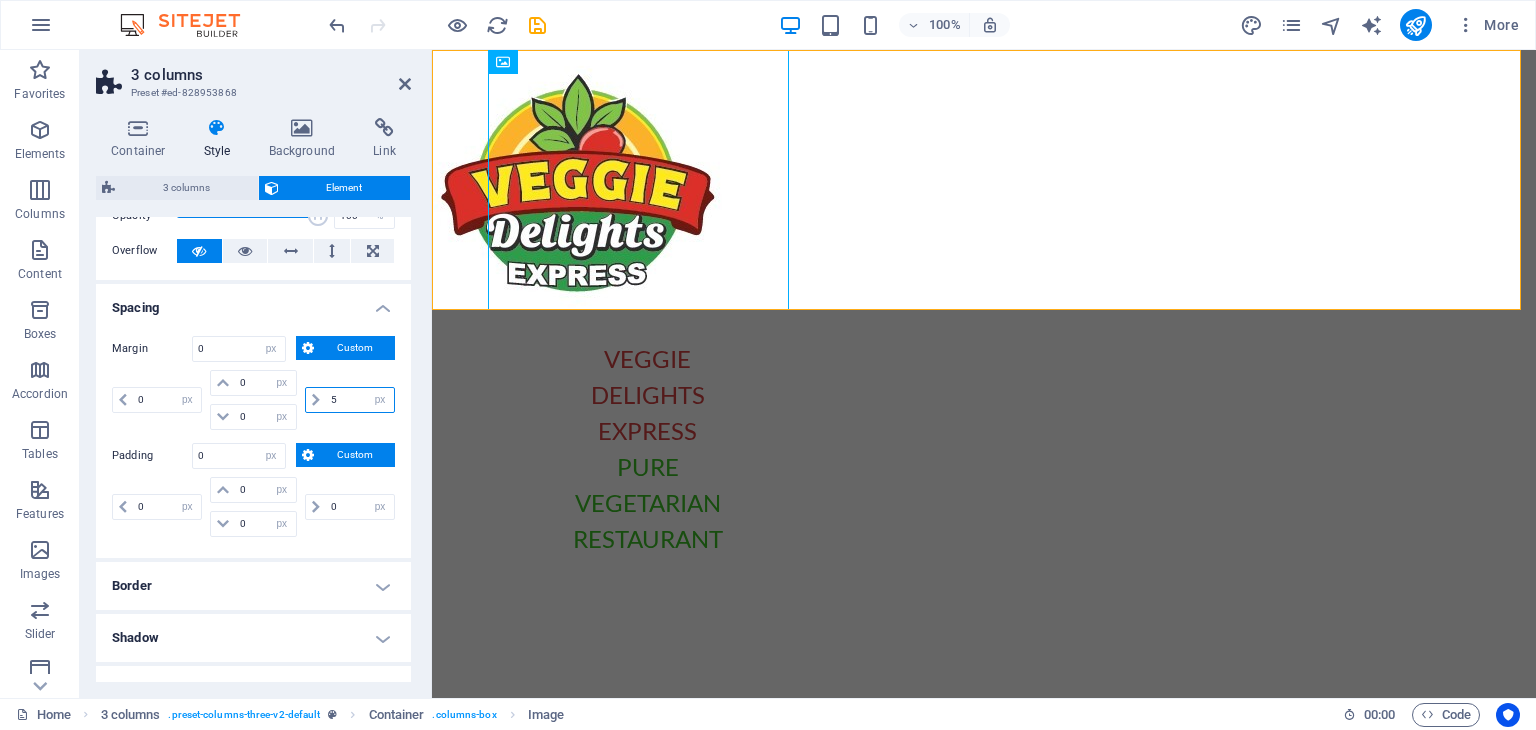type on "50" 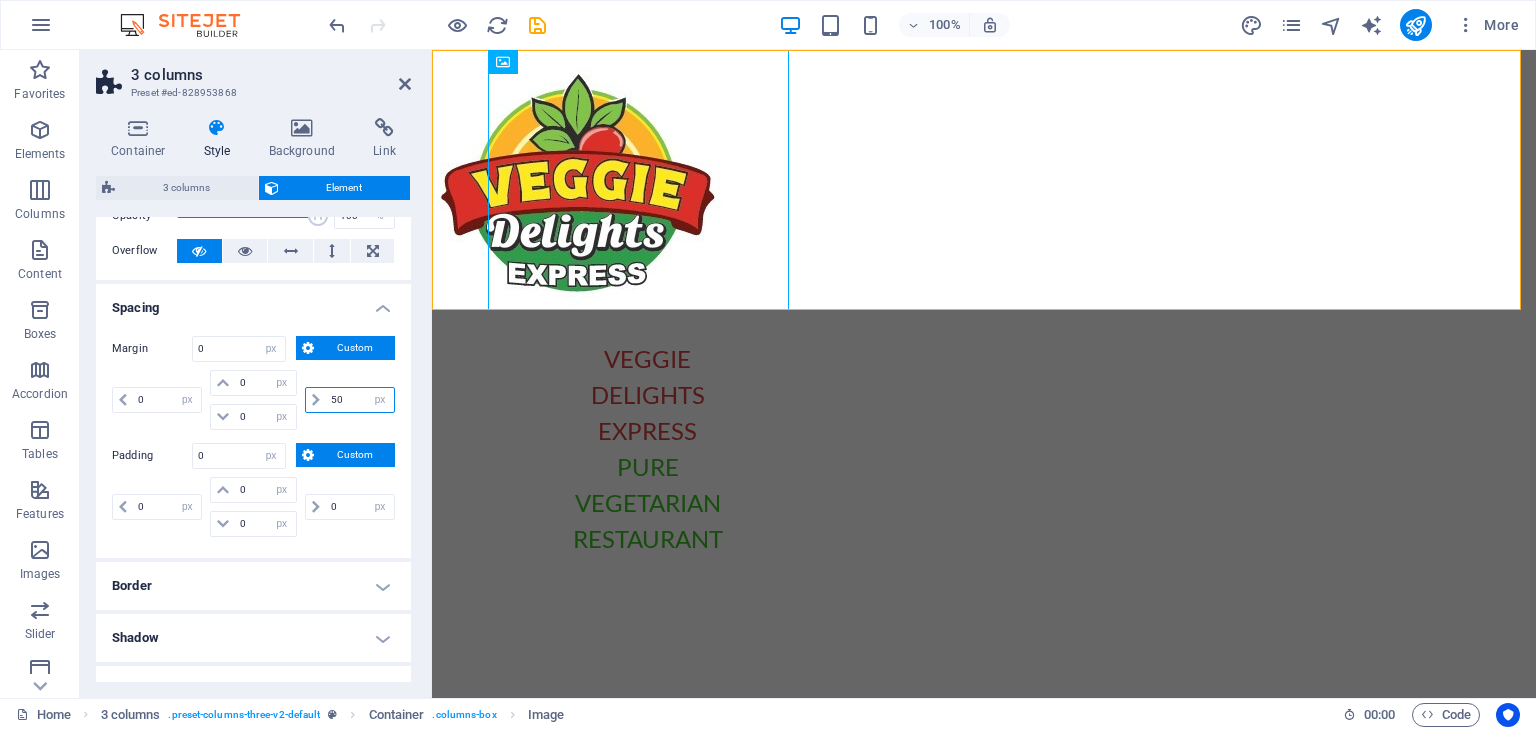 type 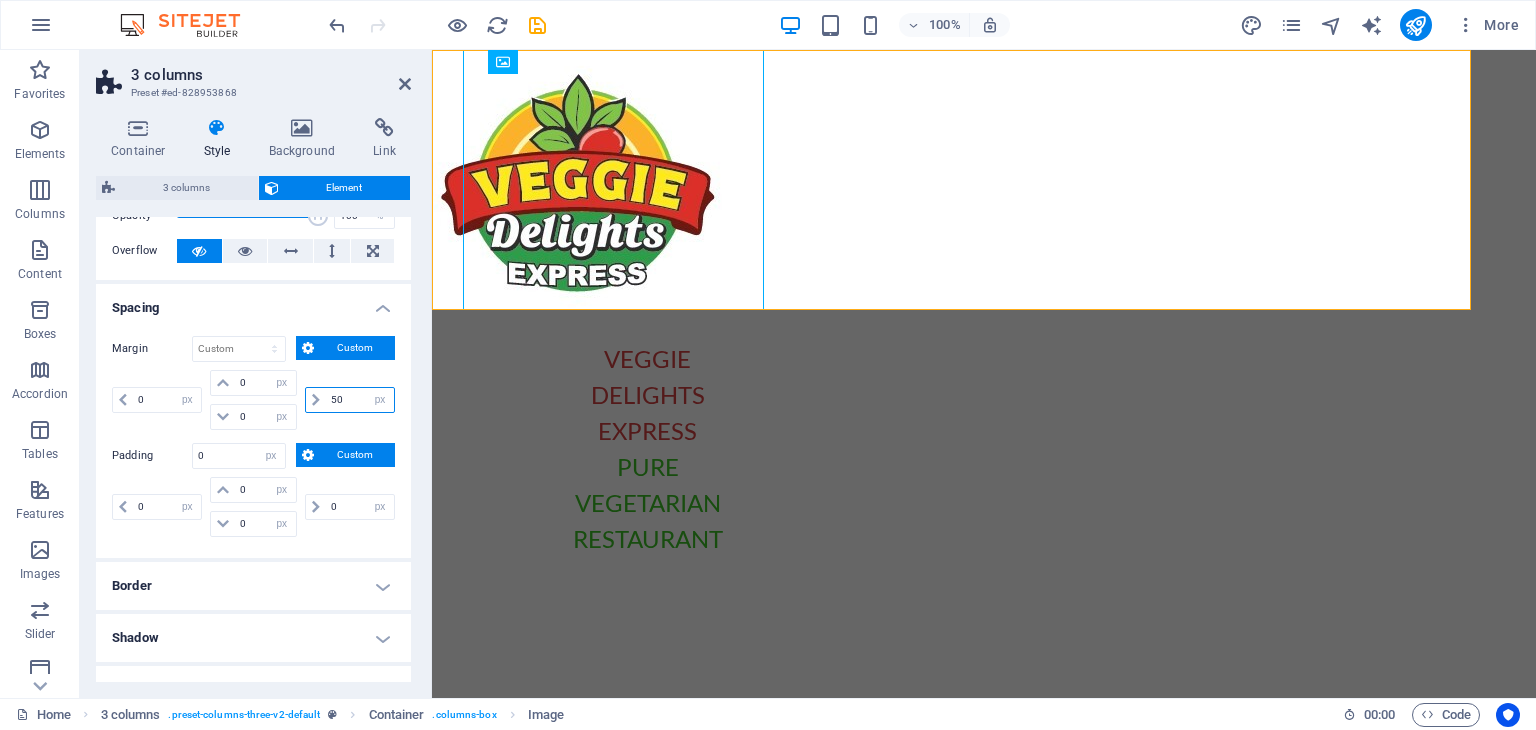 type on "5" 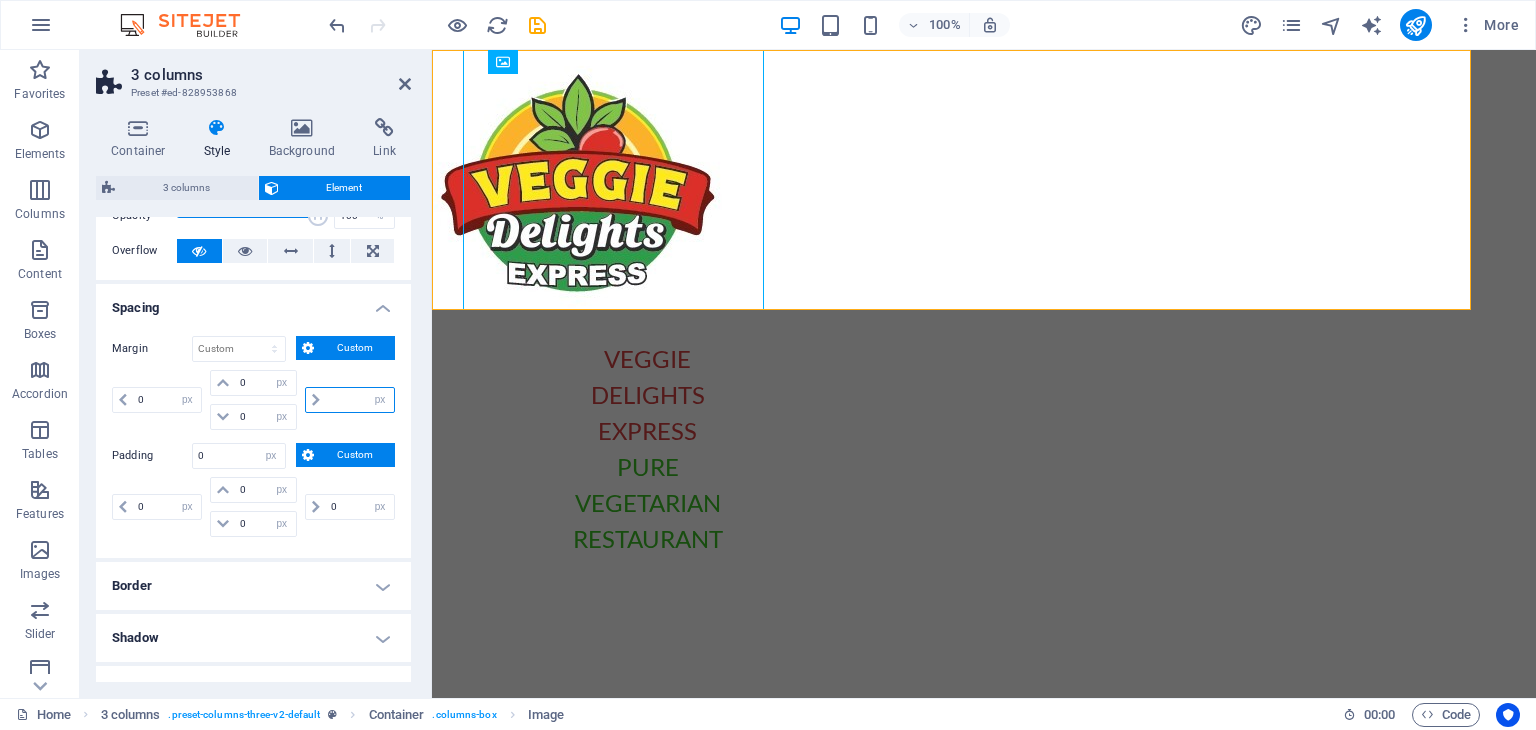 type on "0" 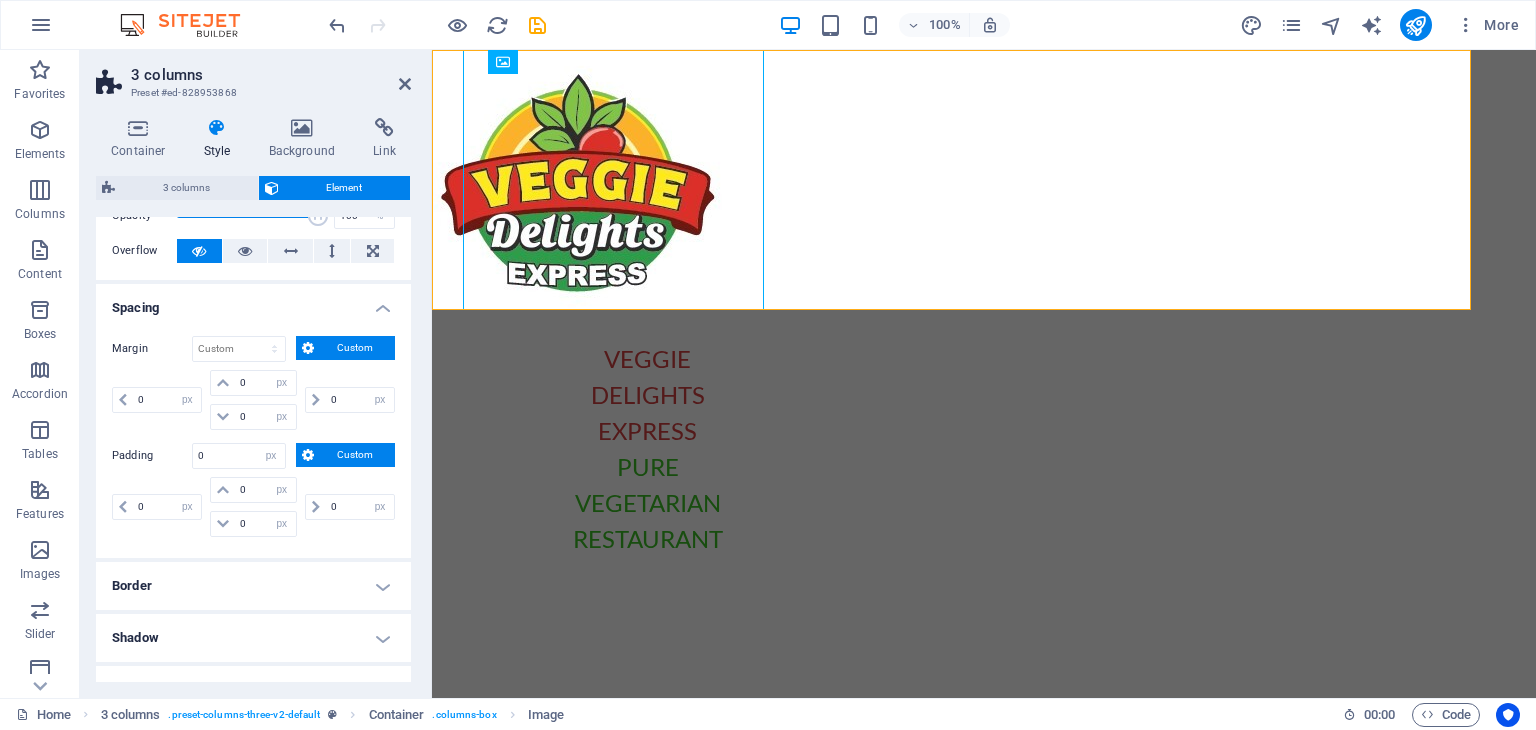 type on "0" 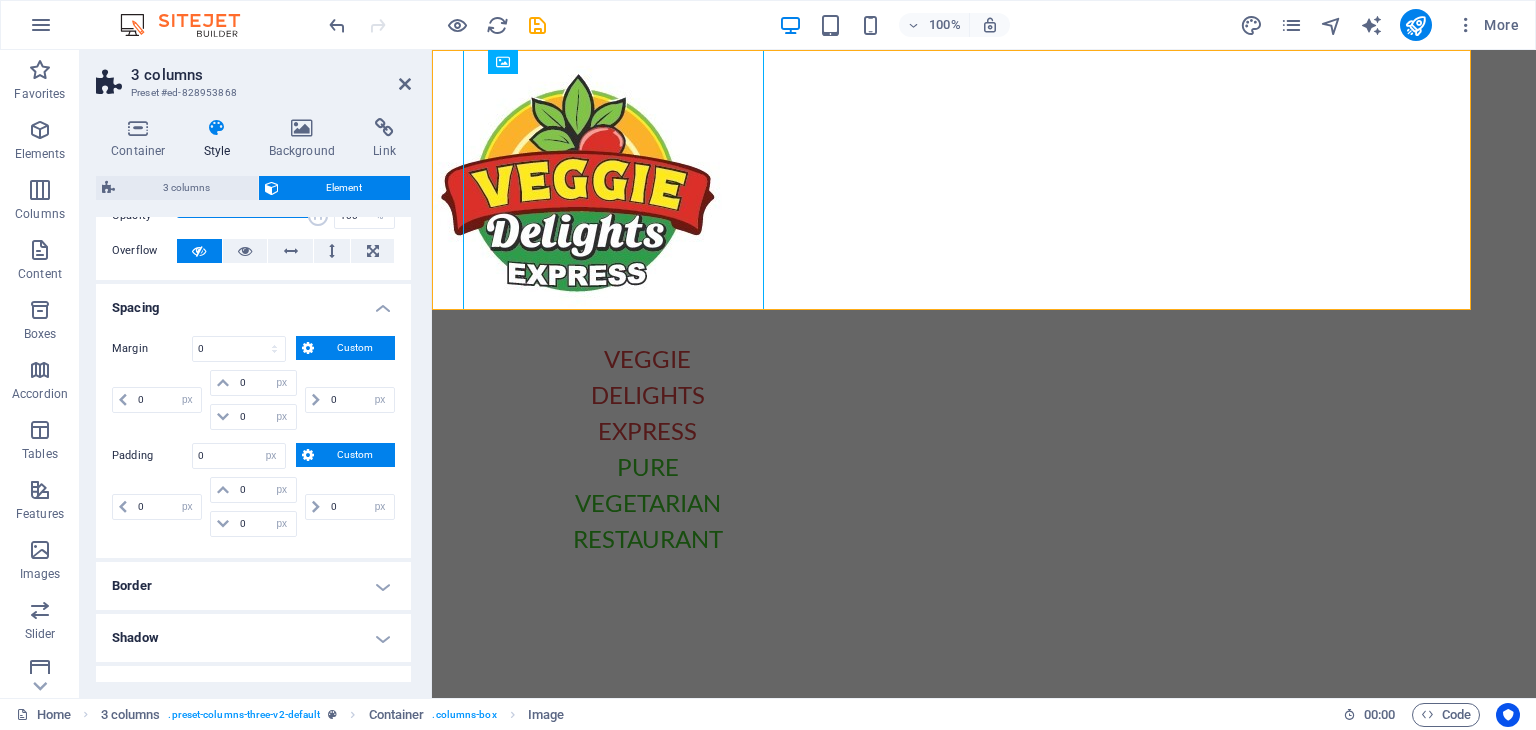 select on "px" 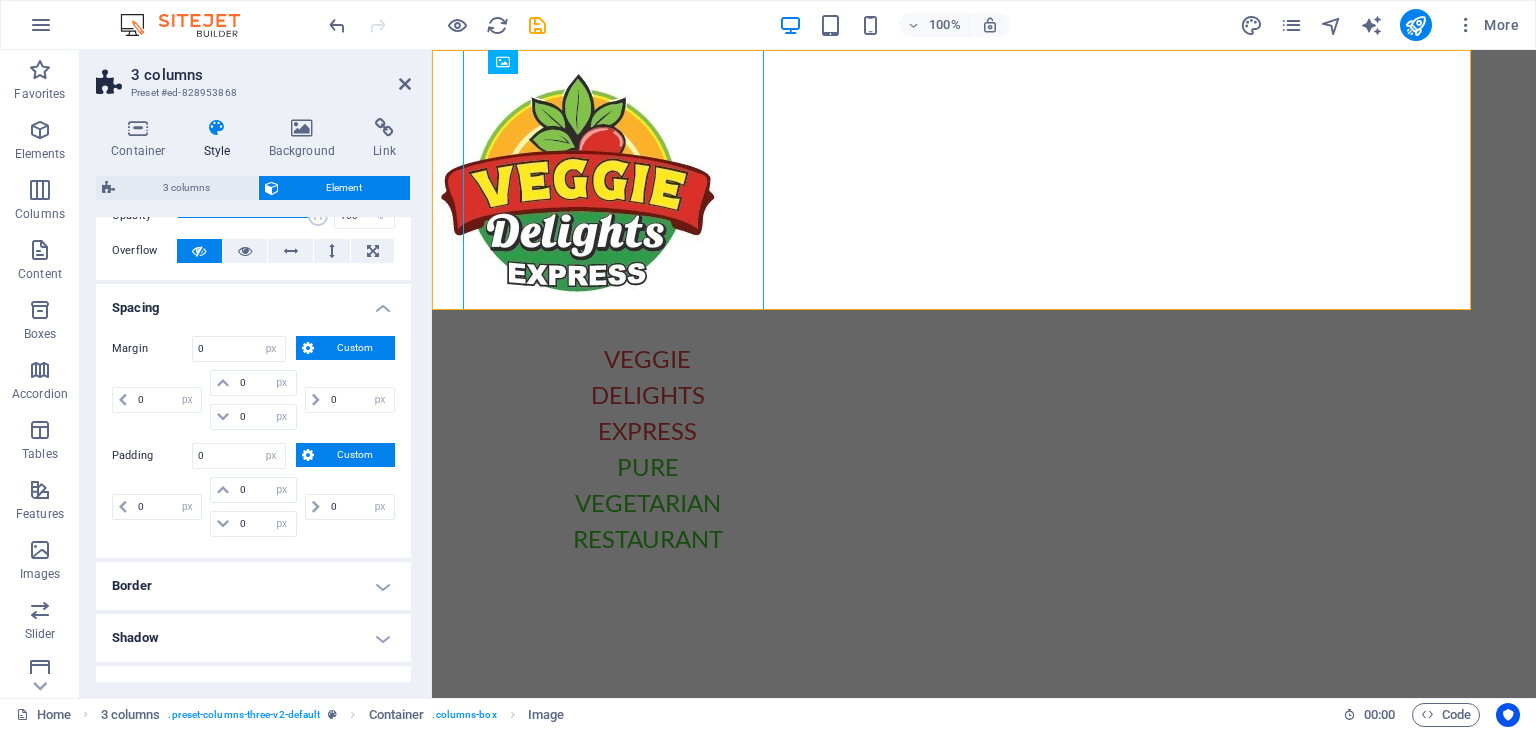 click on "Layout How this element expands within the layout (Flexbox). Size Default auto px % 1/1 1/2 1/3 1/4 1/5 1/6 1/7 1/8 1/9 1/10 Grow Shrink Order Container layout Visible Visible Opacity 100 % Overflow Spacing Margin 0 Default auto px % rem vw vh Custom Custom 0 auto px % rem vw vh 0 auto px % rem vw vh 0 auto px % rem vw vh 0 auto px % rem vw vh Padding 0 Default px rem % vh vw Custom Custom 0 px rem % vh vw 0 px rem % vh vw 0 px rem % vh vw 0 px rem % vh vw Border Style              - Width 1 auto px rem % vh vw Custom Custom 1 auto px rem % vh vw 1 auto px rem % vh vw 1 auto px rem % vh vw 1 auto px rem % vh vw  - Color Round corners For background overlay and background images, the overflow must be hidden so that the round corners are visible Default px rem % vh vw Custom Custom px rem % vh vw px rem % vh vw px rem % vh vw px rem % vh vw Shadow Default None Outside Inside Color X offset 0 px rem vh vw Y offset 0 px rem vh vw Blur 0 px rem % vh vw Spread 0 px rem vh vw Text Shadow Default None Color" at bounding box center (253, 545) 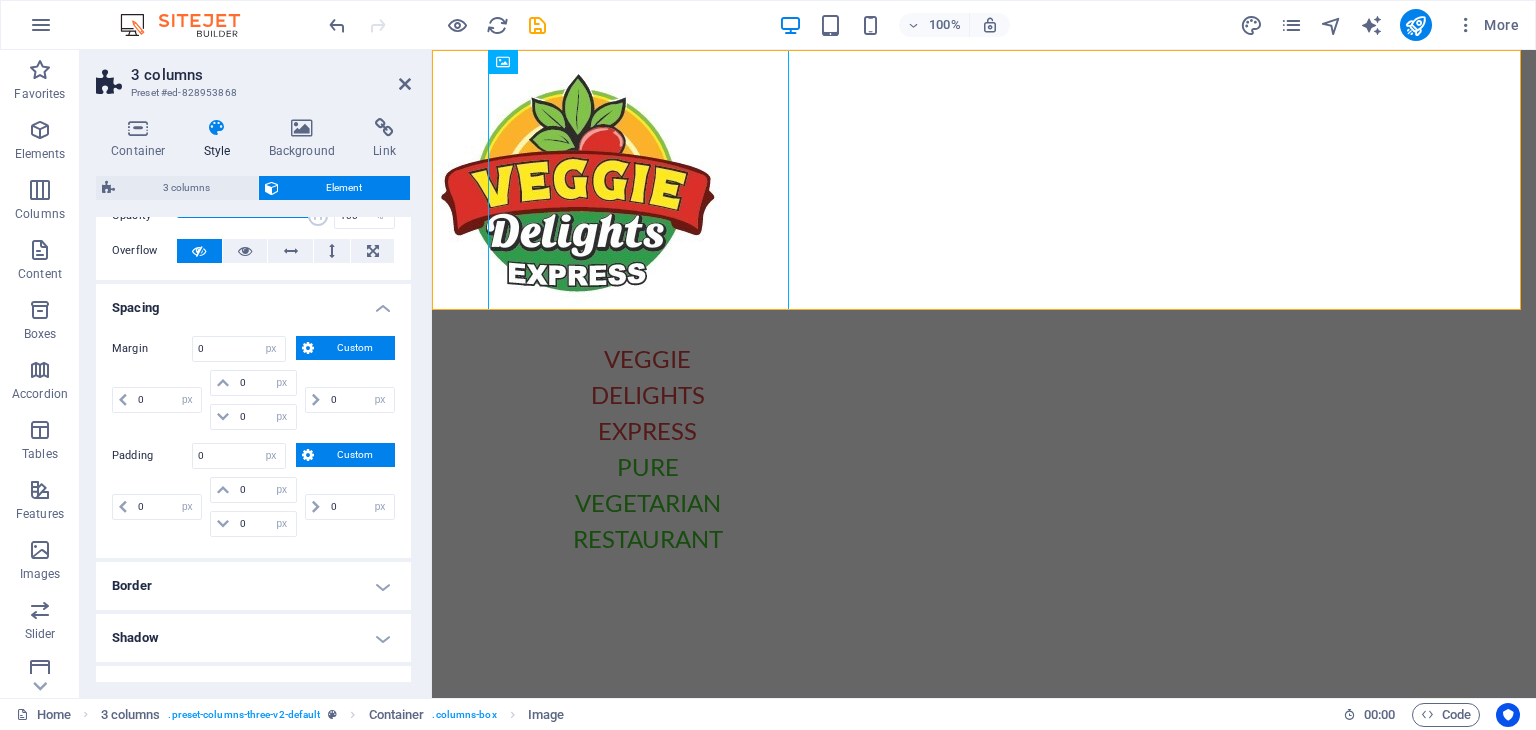click on "Spacing" at bounding box center (253, 302) 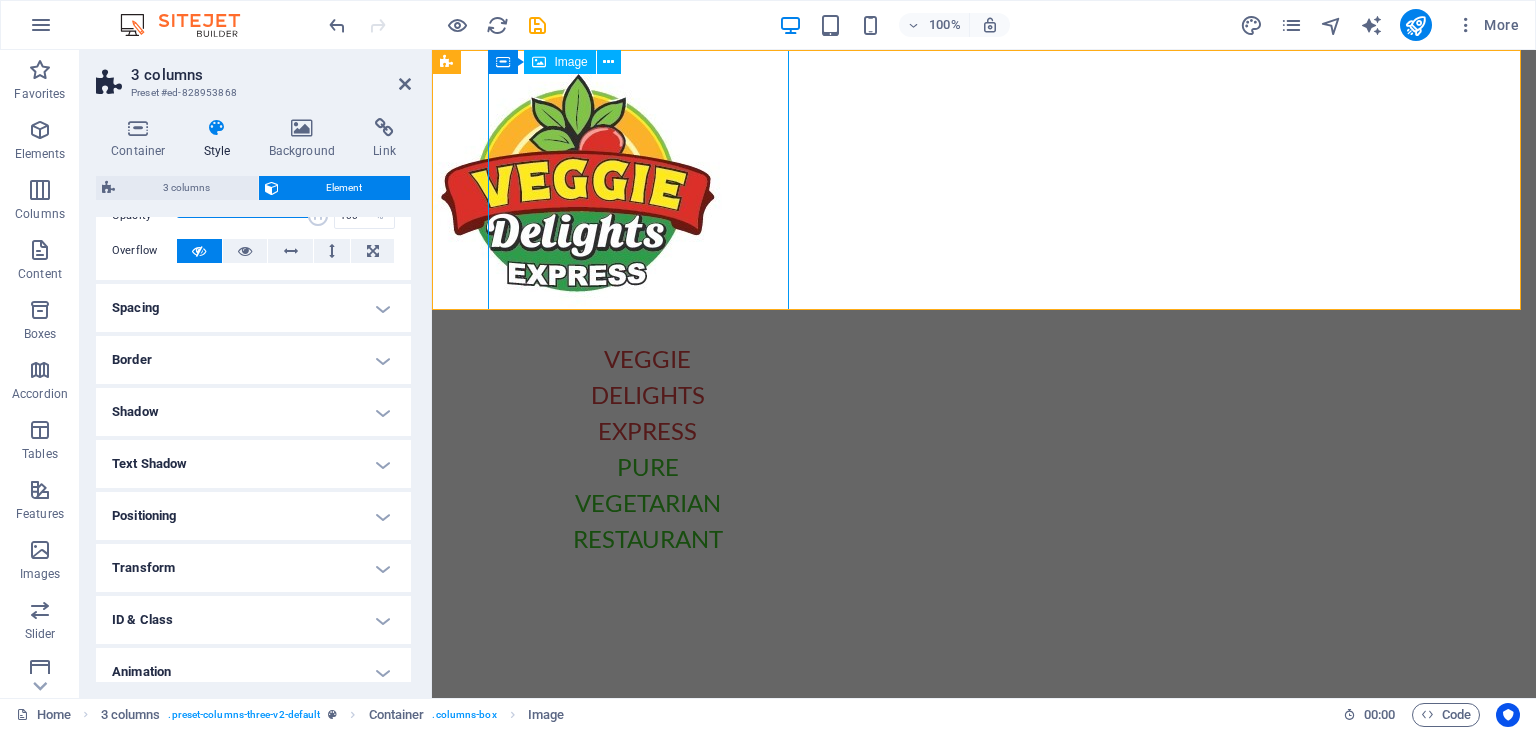 click at bounding box center (584, 180) 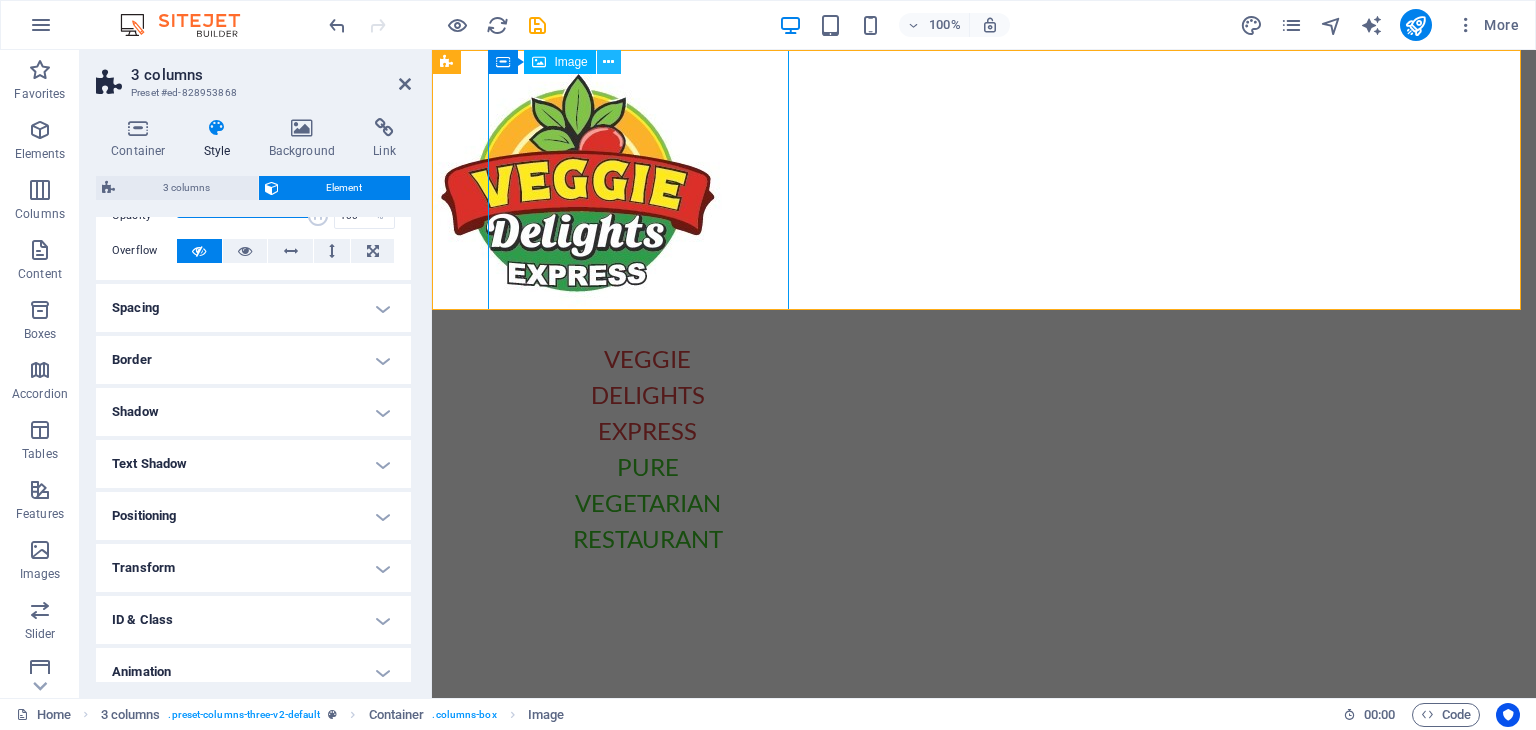 click at bounding box center (608, 62) 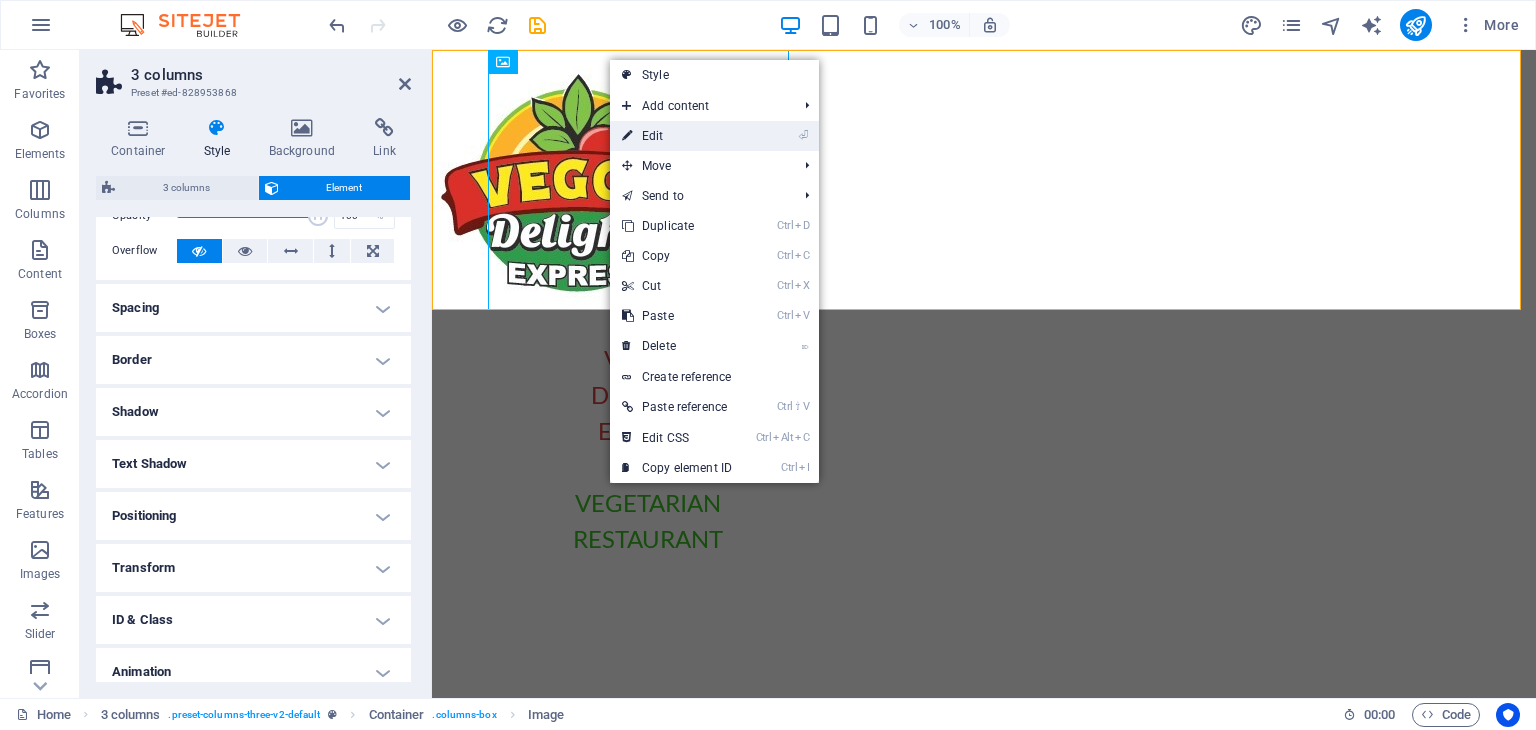 click on "⏎  Edit" at bounding box center (677, 136) 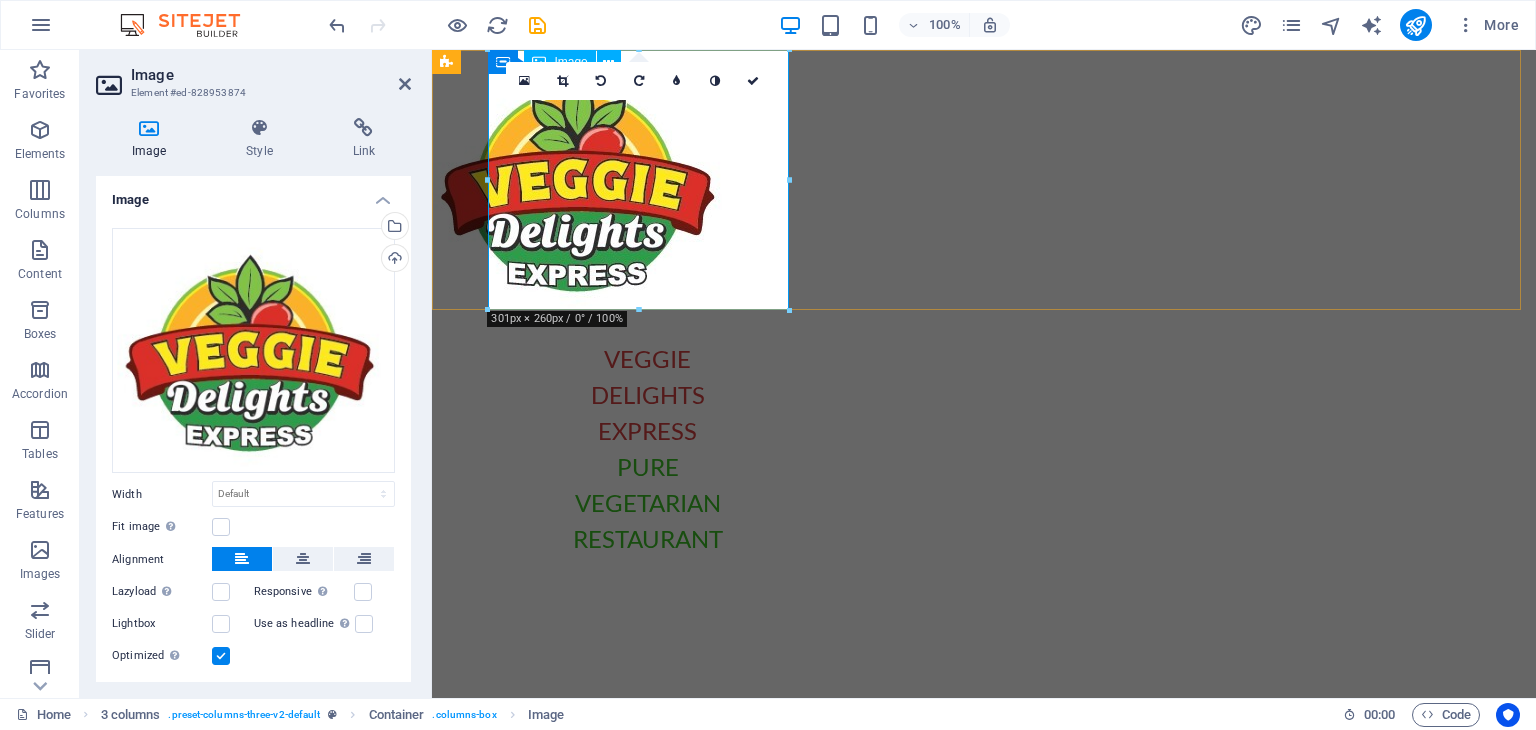 drag, startPoint x: 1219, startPoint y: 357, endPoint x: 736, endPoint y: 246, distance: 495.59055 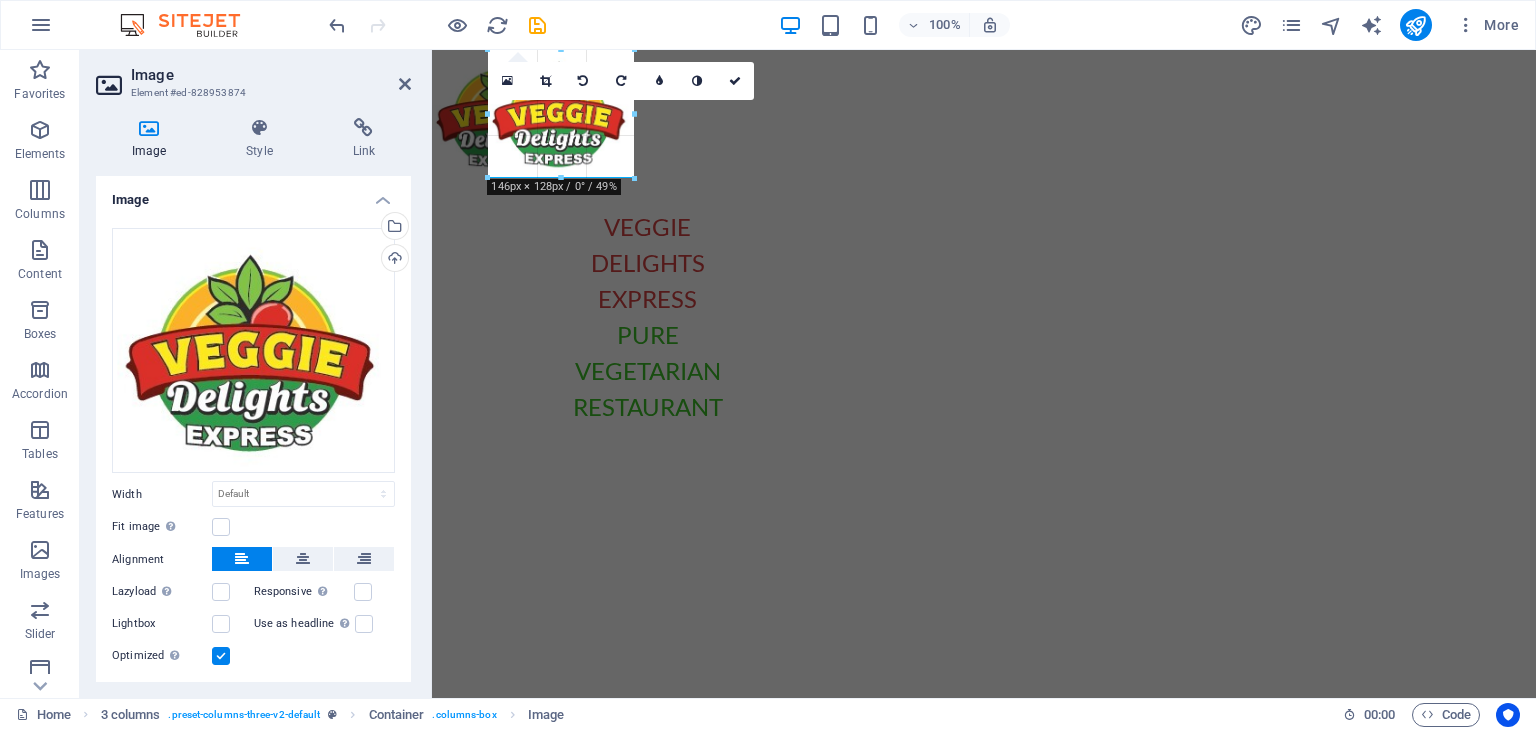 drag, startPoint x: 791, startPoint y: 181, endPoint x: 633, endPoint y: 181, distance: 158 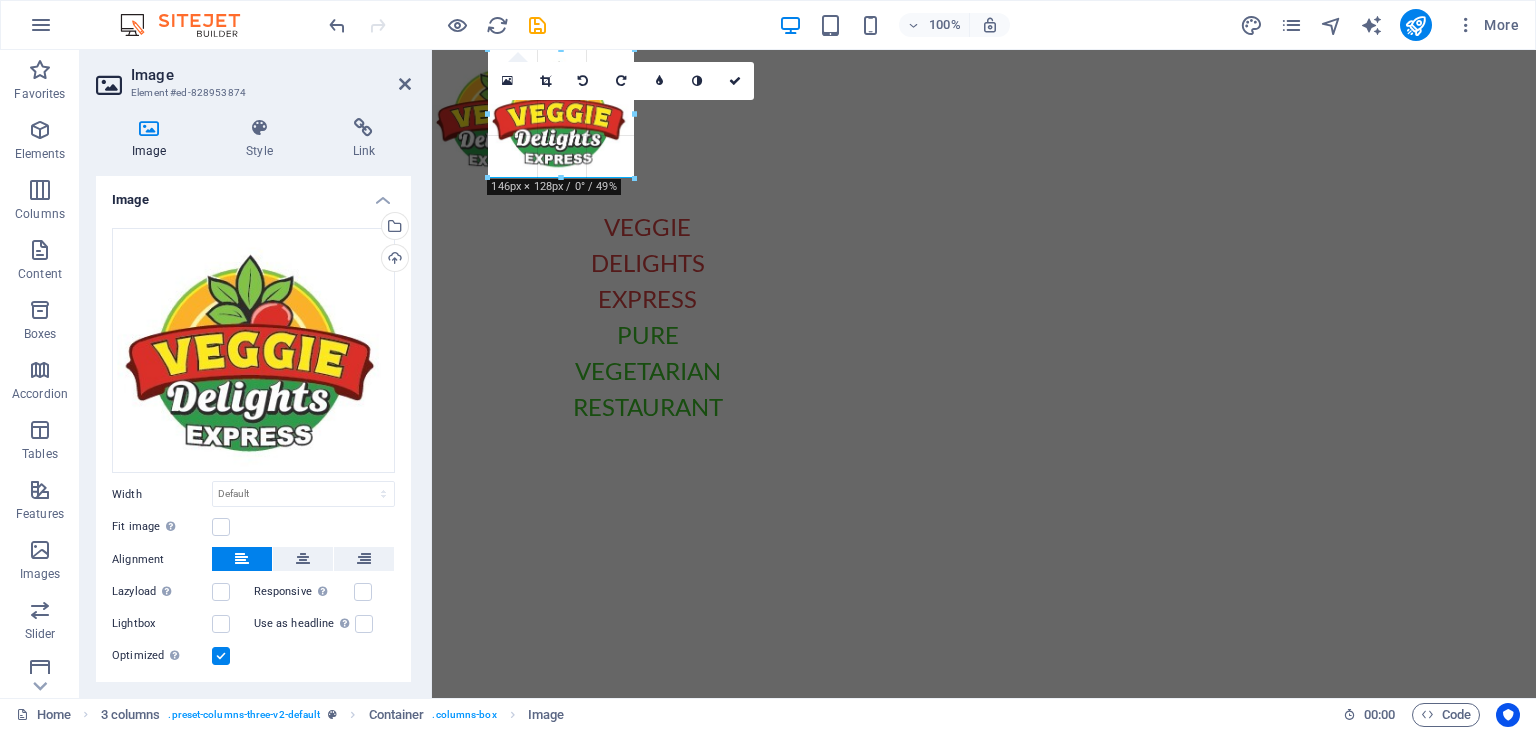 type on "146" 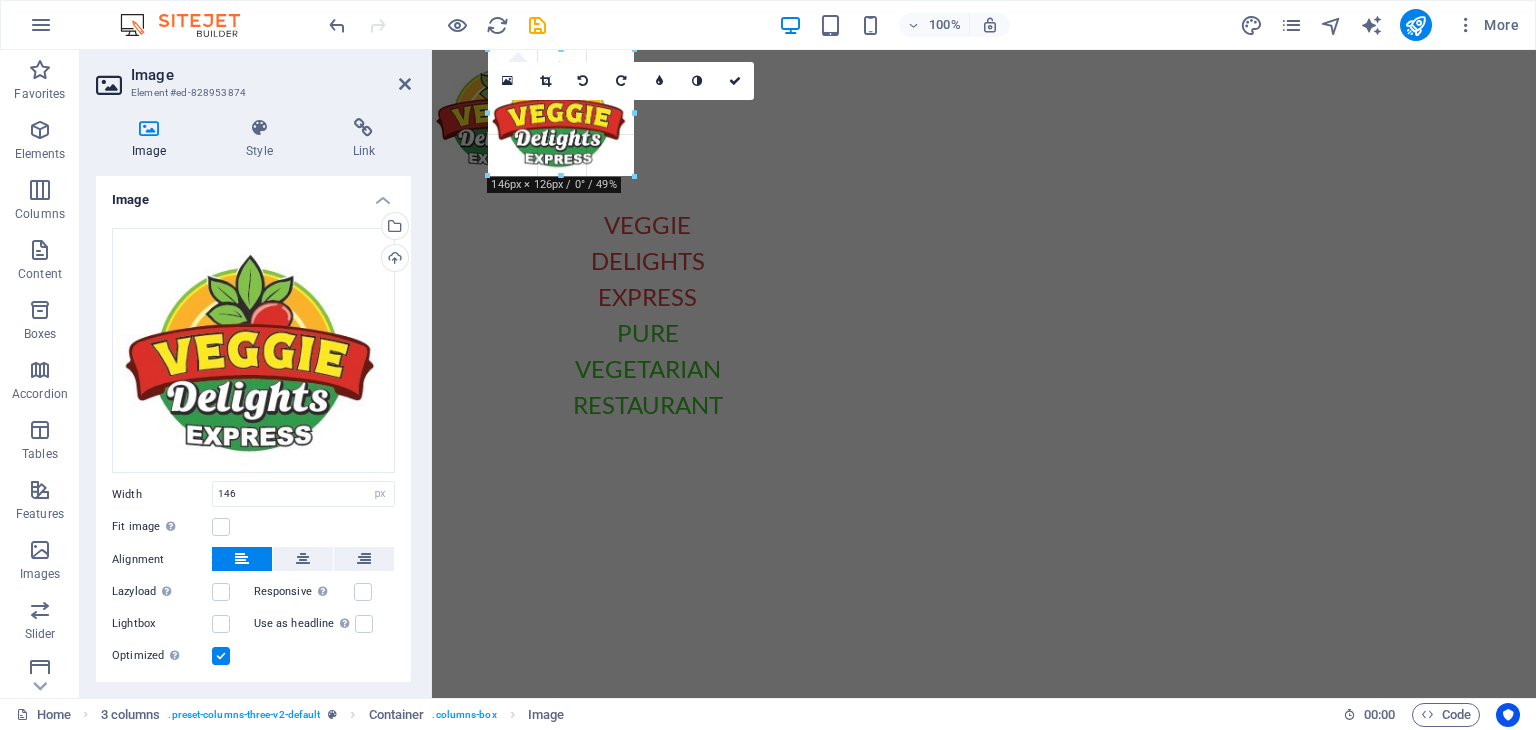 click on "180 170 160 150 140 130 120 110 100 90 80 70 60 50 40 30 20 10 0 -10 -20 -30 -40 -50 -60 -70 -80 -90 -100 -110 -120 -130 -140 -150 -160 -170 146px × 126px / 0° / 49% 16:10 16:9 4:3 1:1 1:2 0" at bounding box center (561, 113) 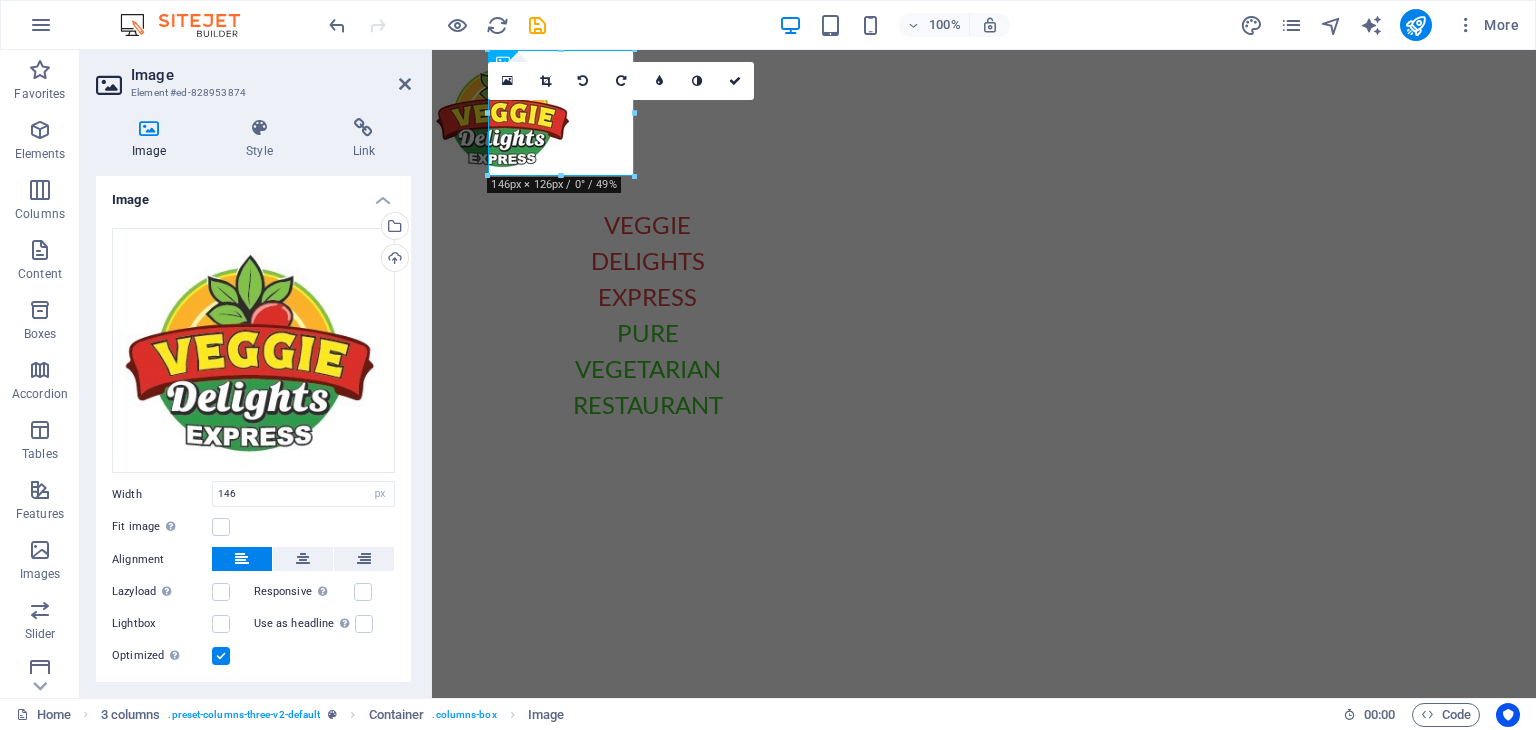 click at bounding box center (984, 761) 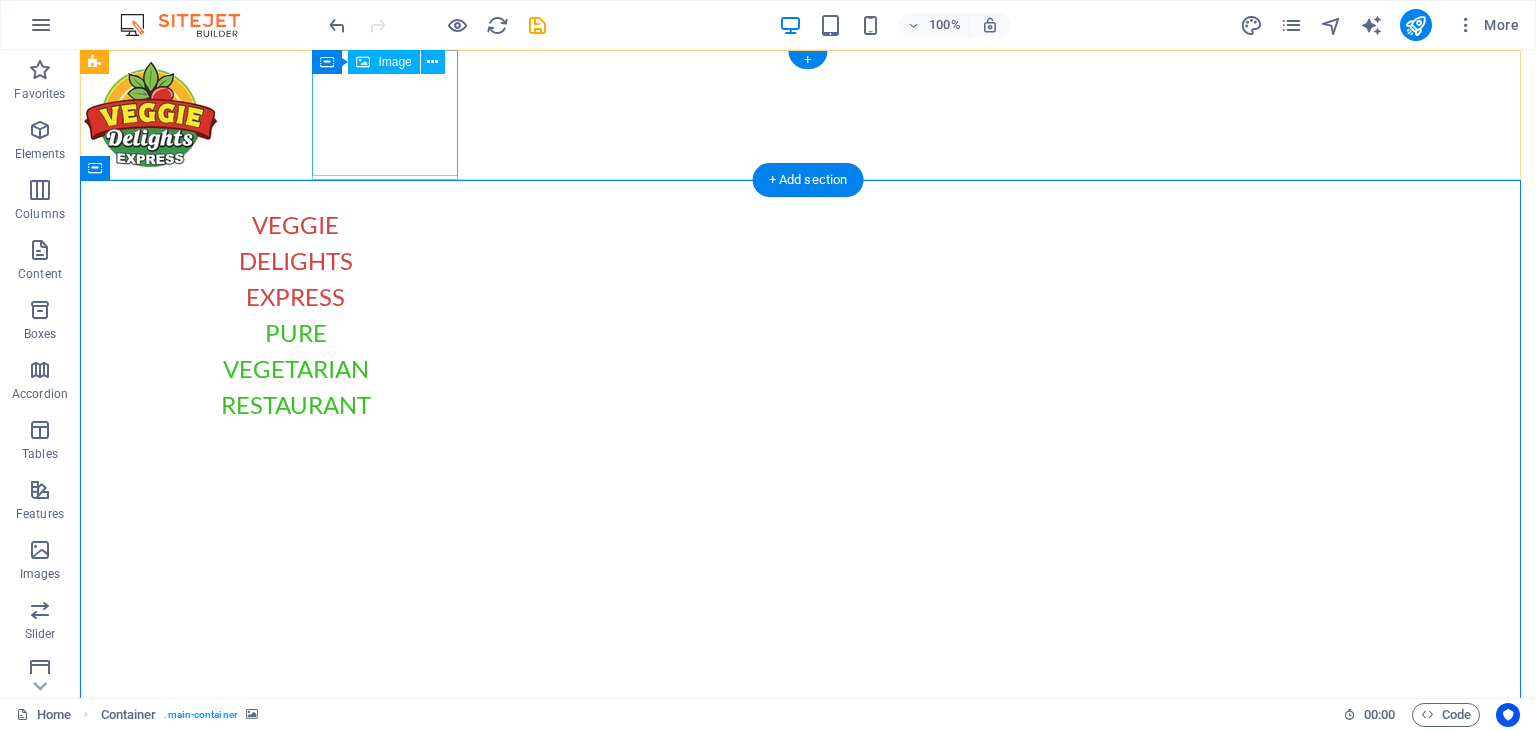 click at bounding box center [232, 113] 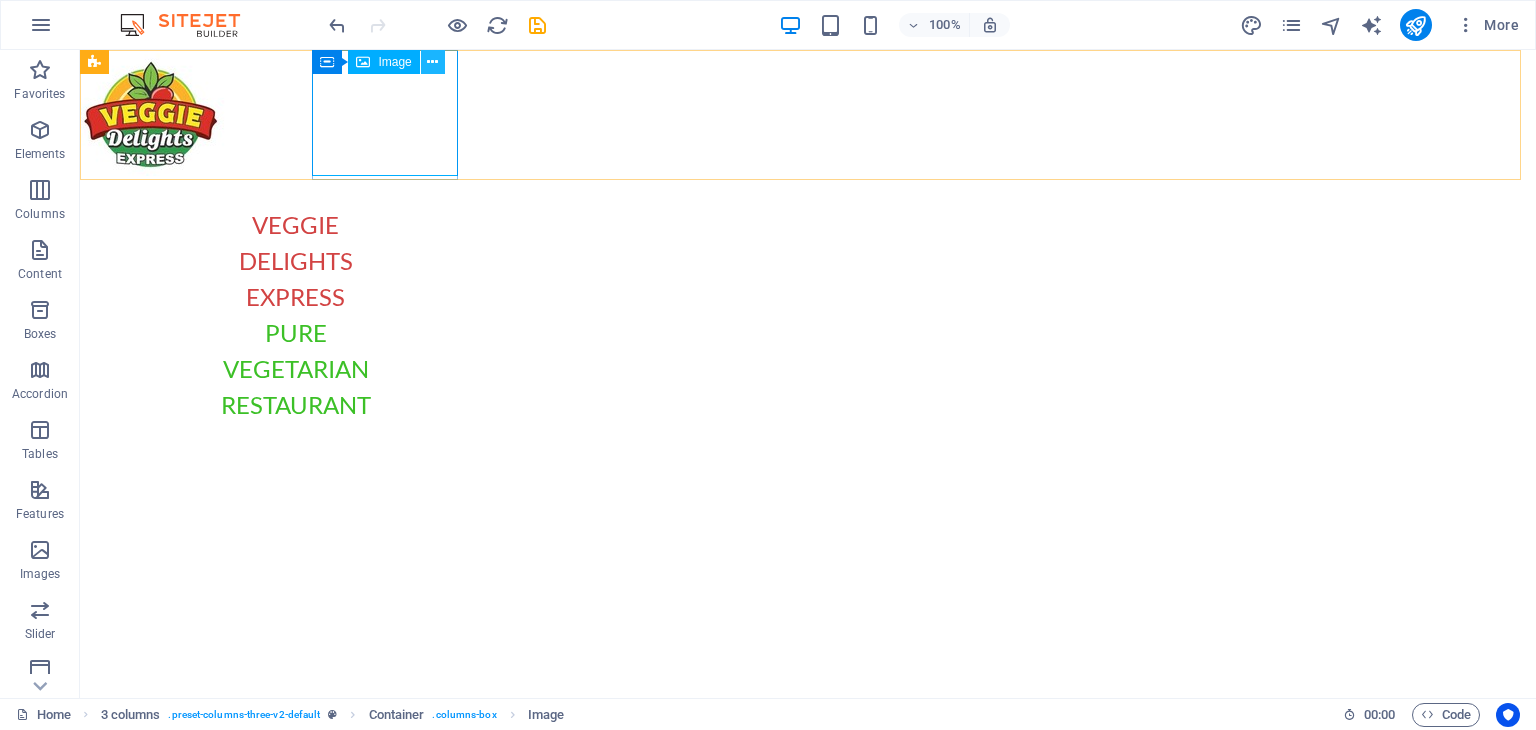 click at bounding box center [432, 62] 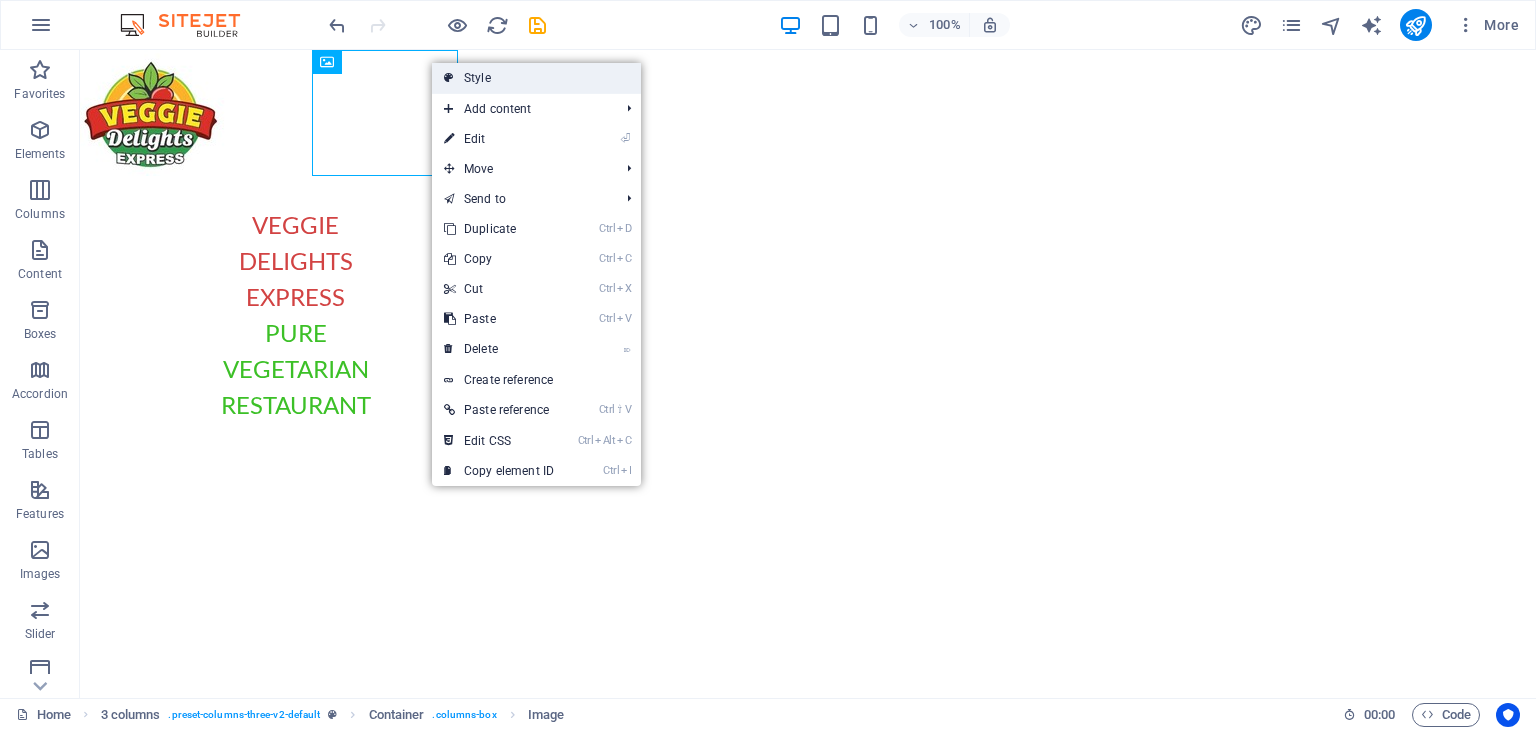 click on "Style" at bounding box center [536, 78] 